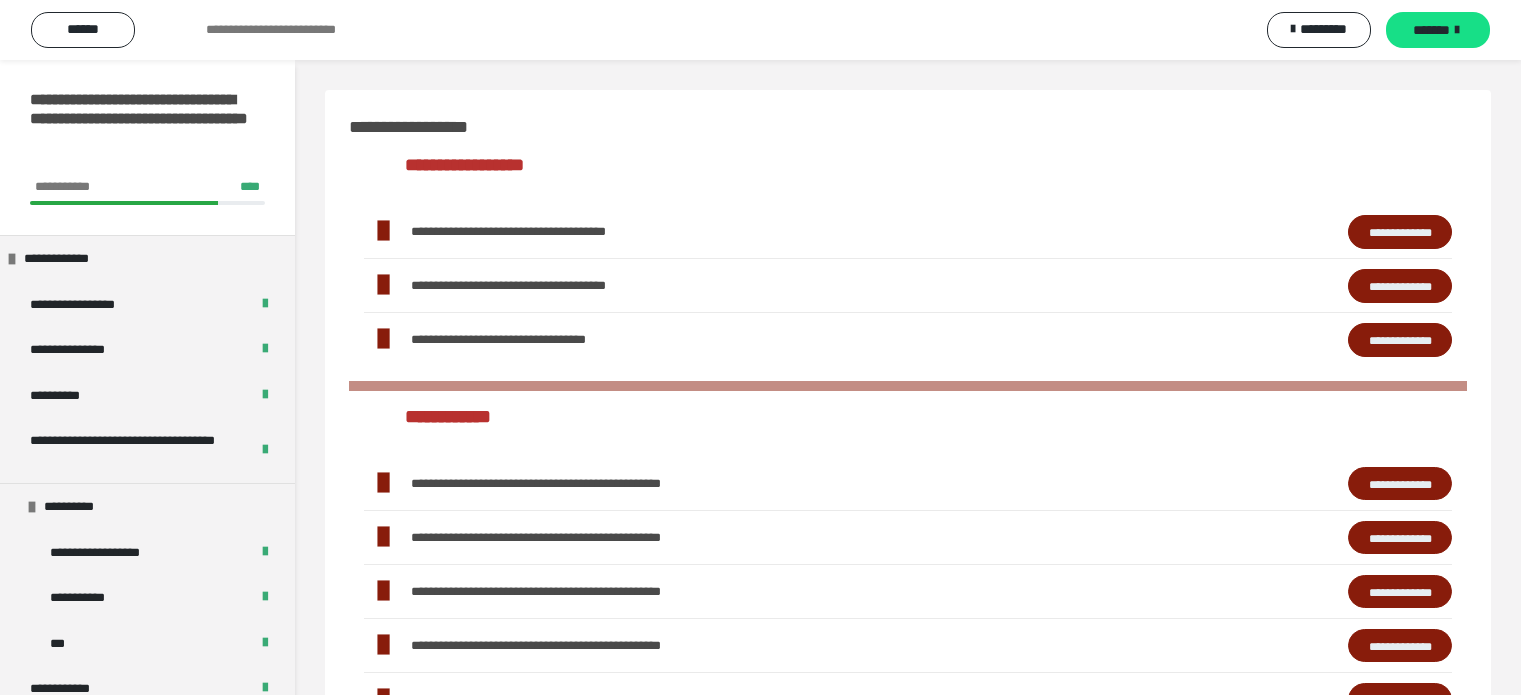 scroll, scrollTop: 8, scrollLeft: 0, axis: vertical 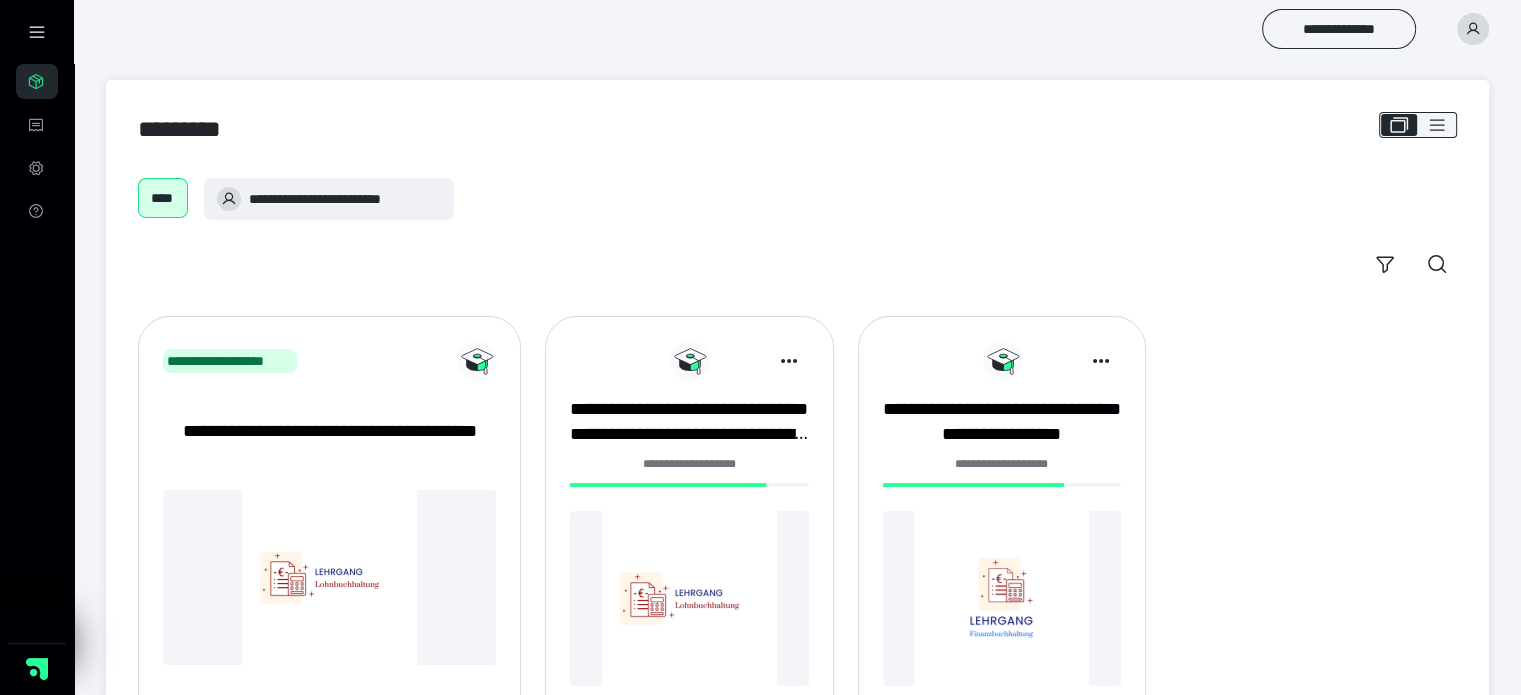drag, startPoint x: 0, startPoint y: 0, endPoint x: 674, endPoint y: 597, distance: 900.3805 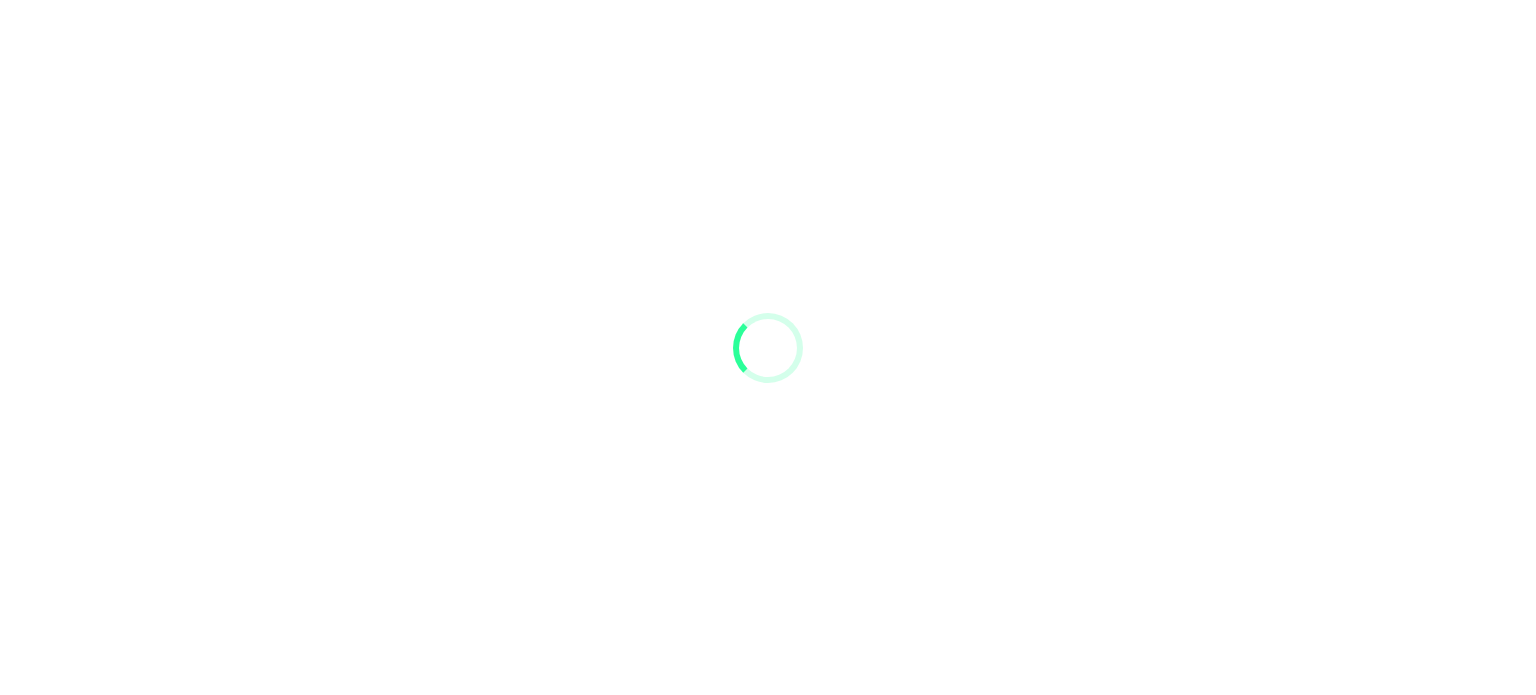 scroll, scrollTop: 0, scrollLeft: 0, axis: both 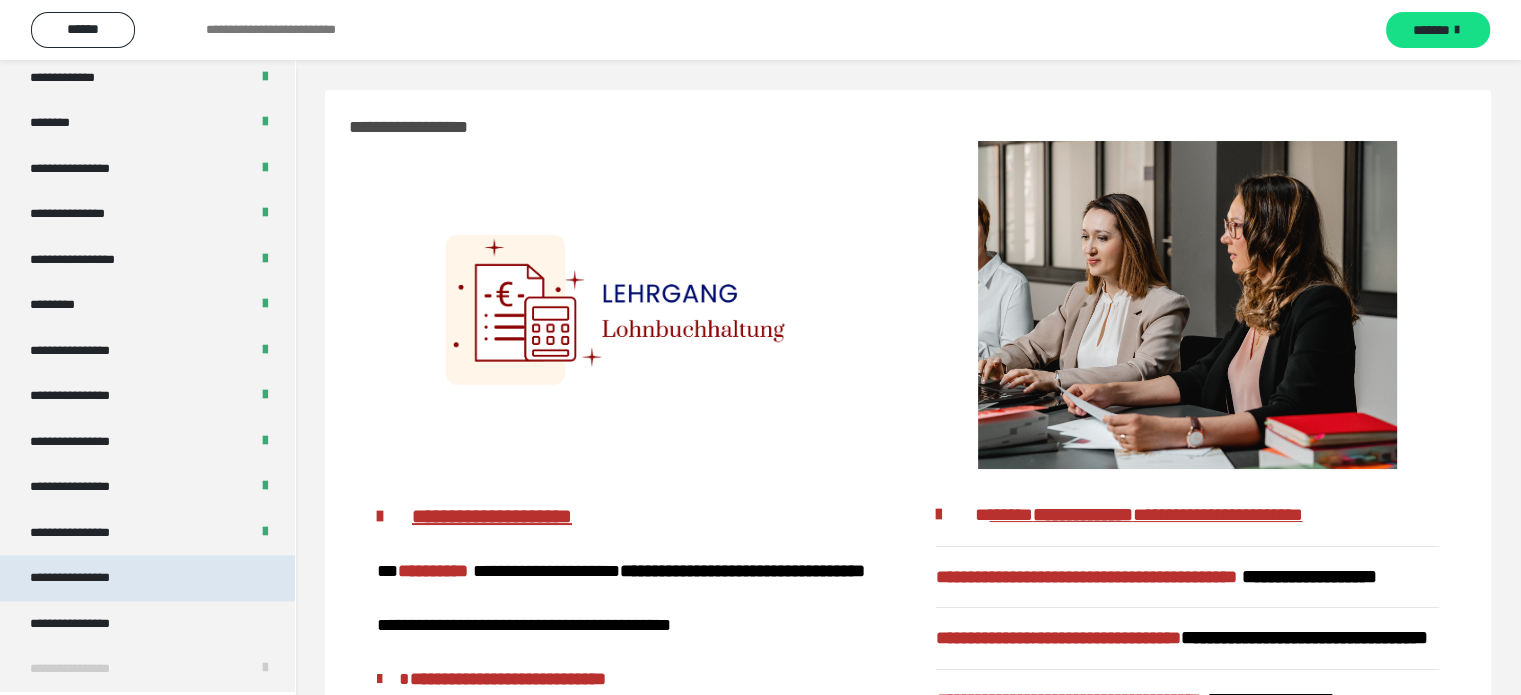 click on "**********" at bounding box center (147, 578) 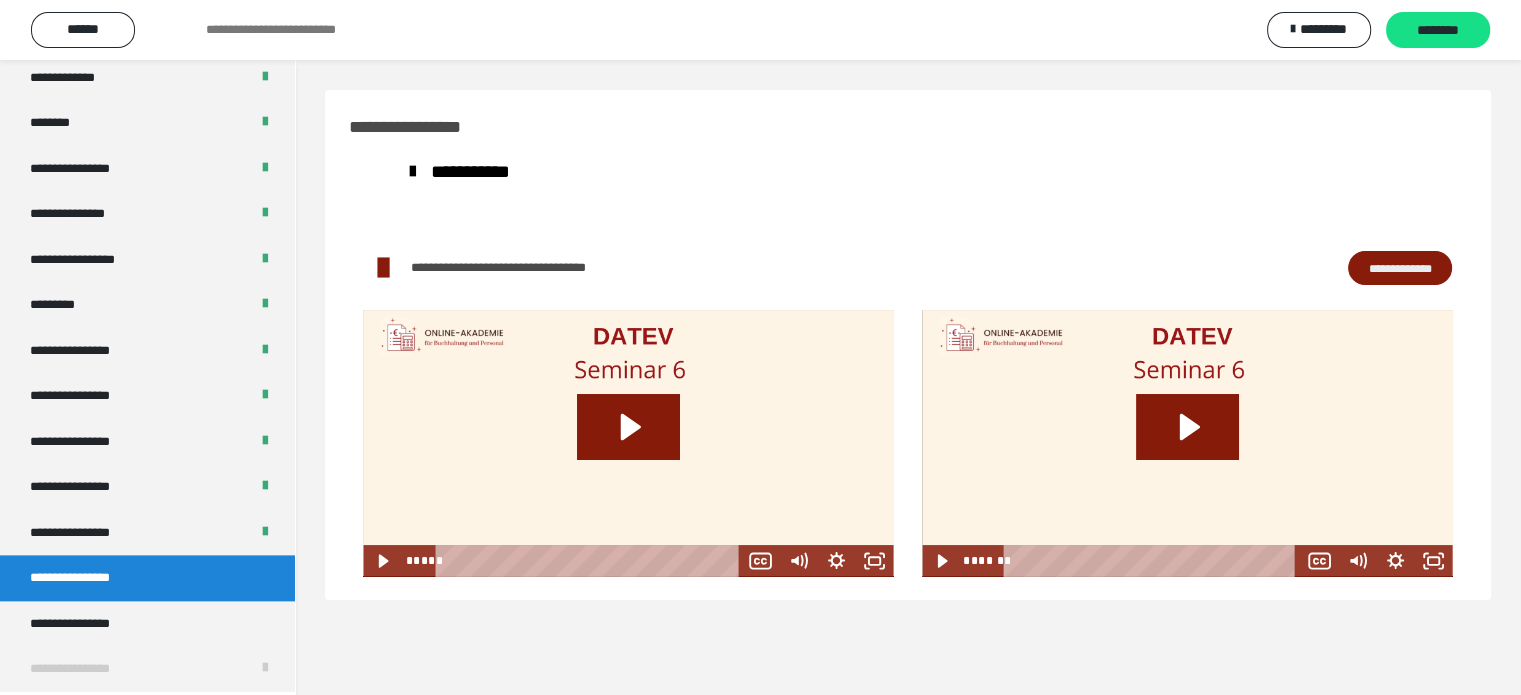 click 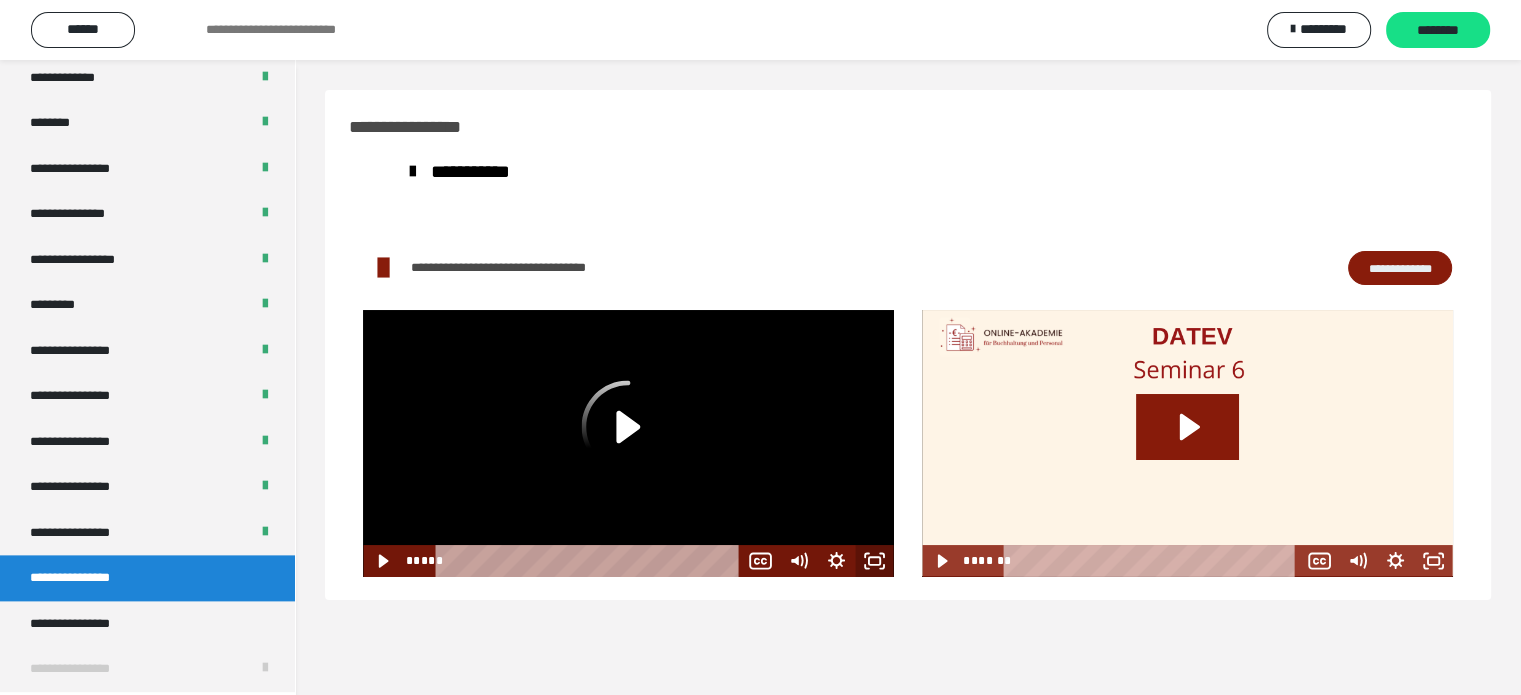 click 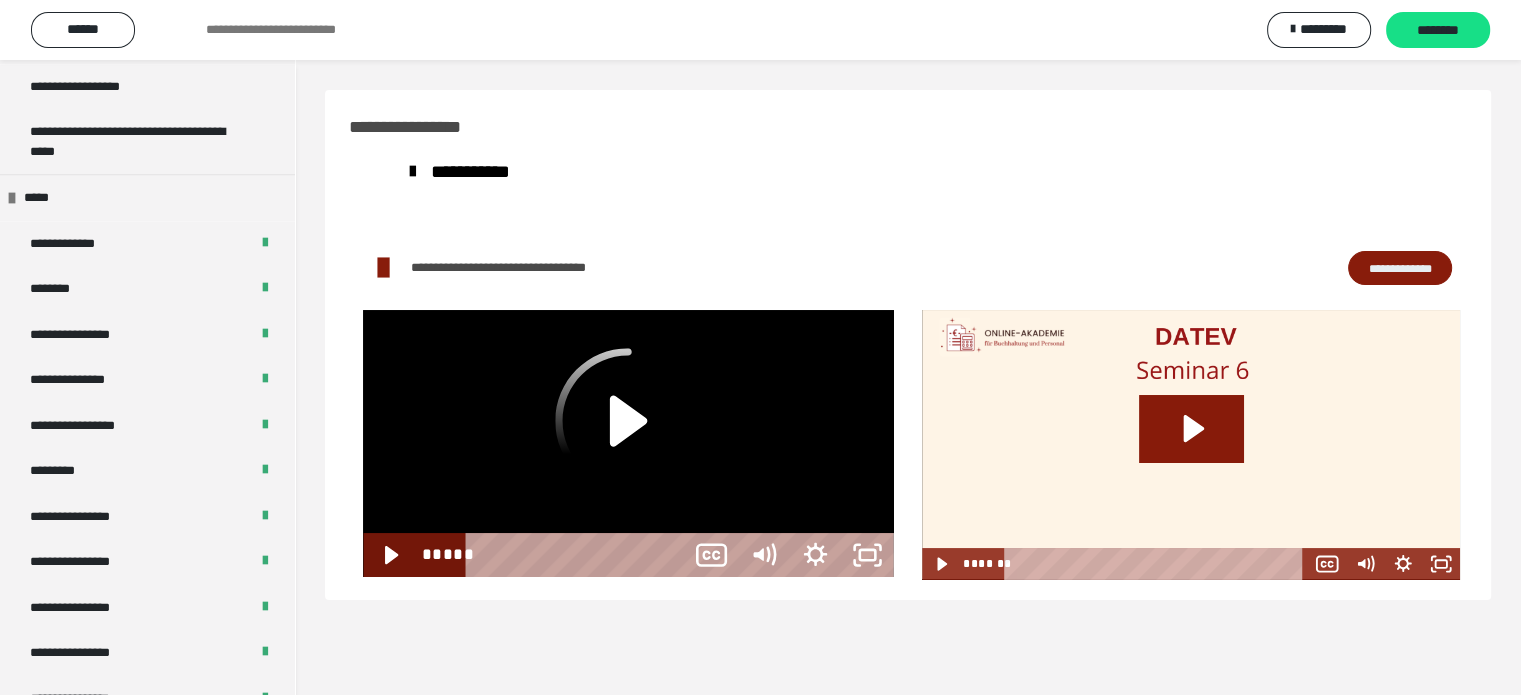 scroll, scrollTop: 2251, scrollLeft: 0, axis: vertical 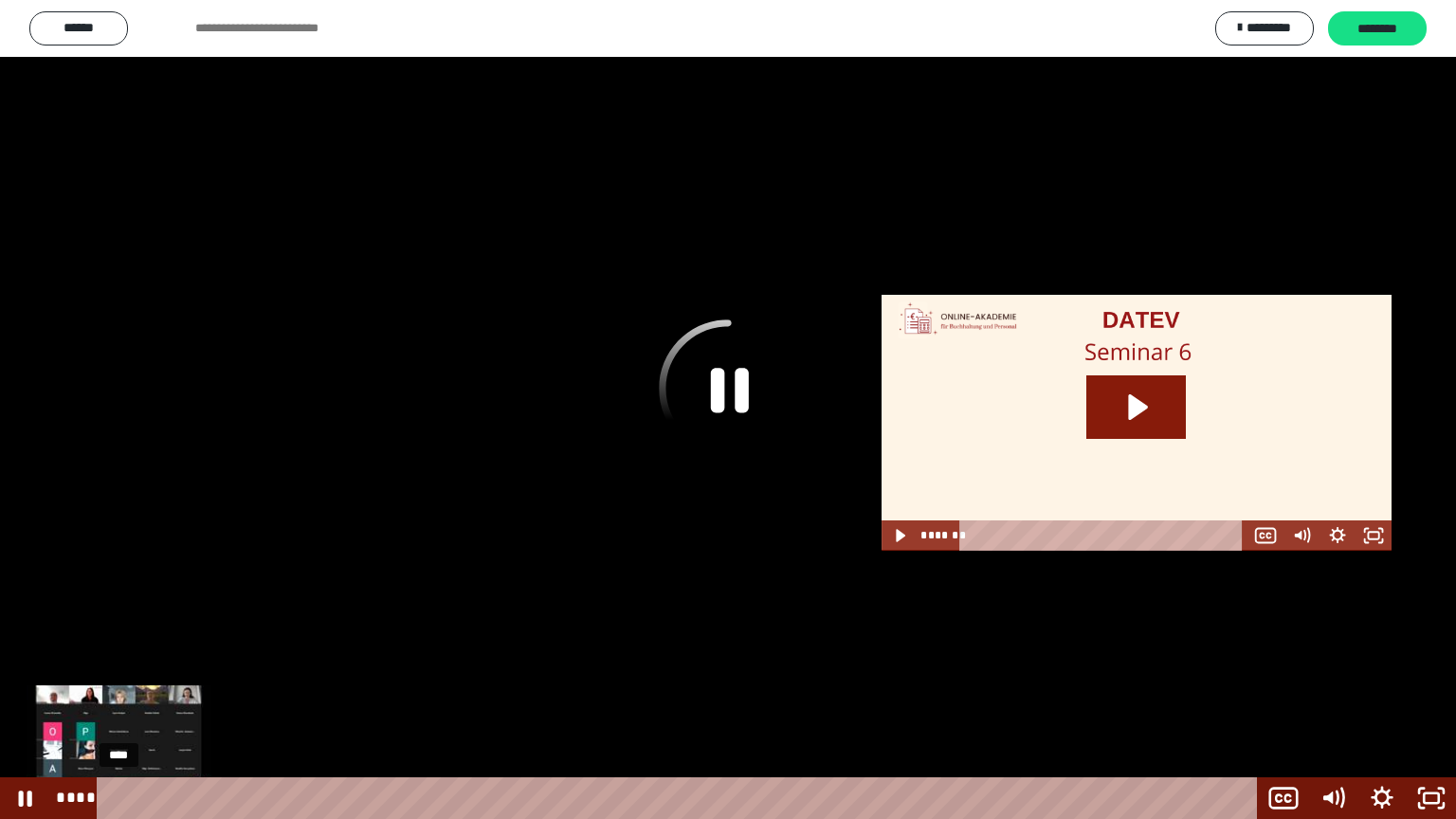 click at bounding box center [115, 798] 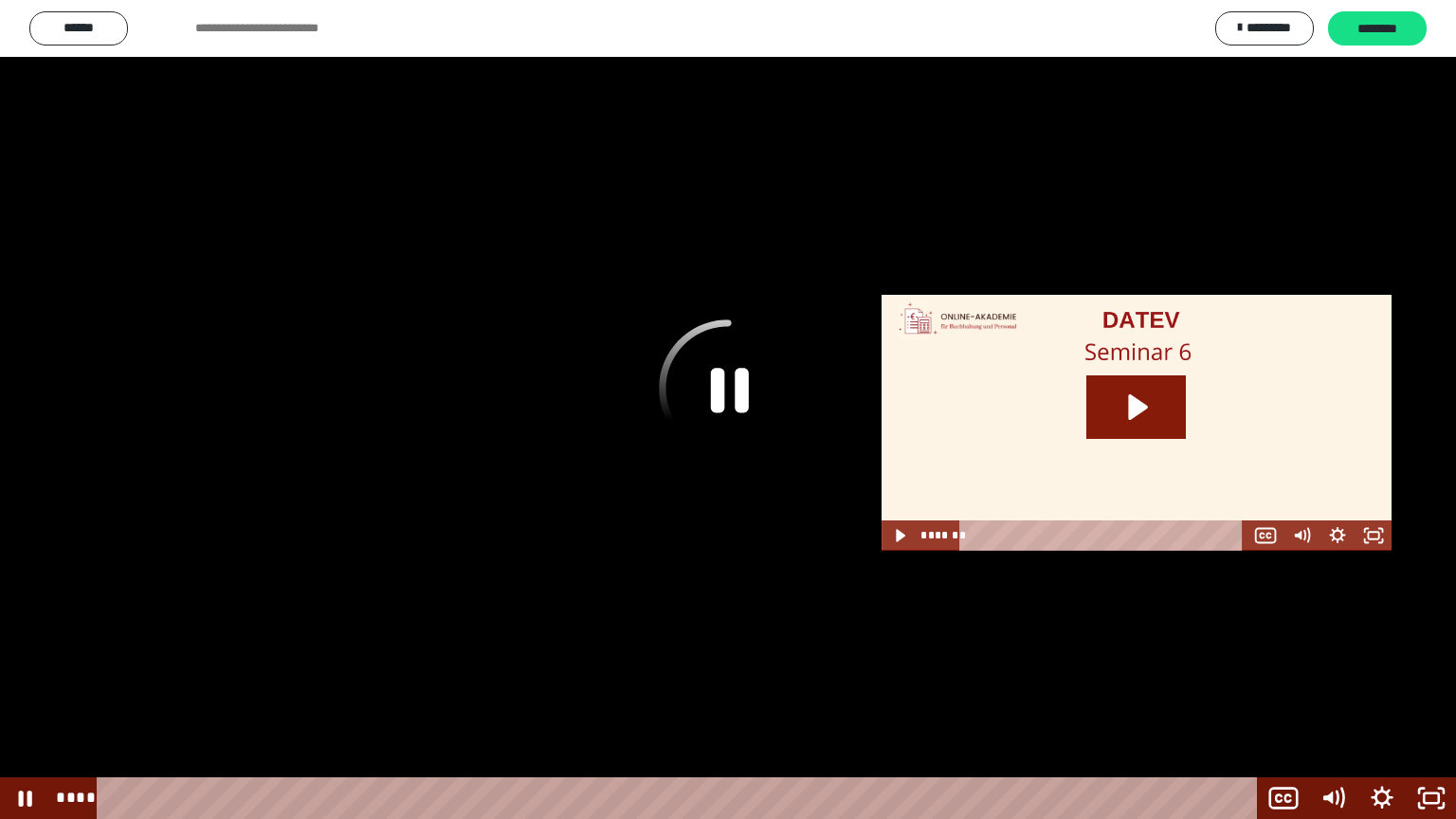 click 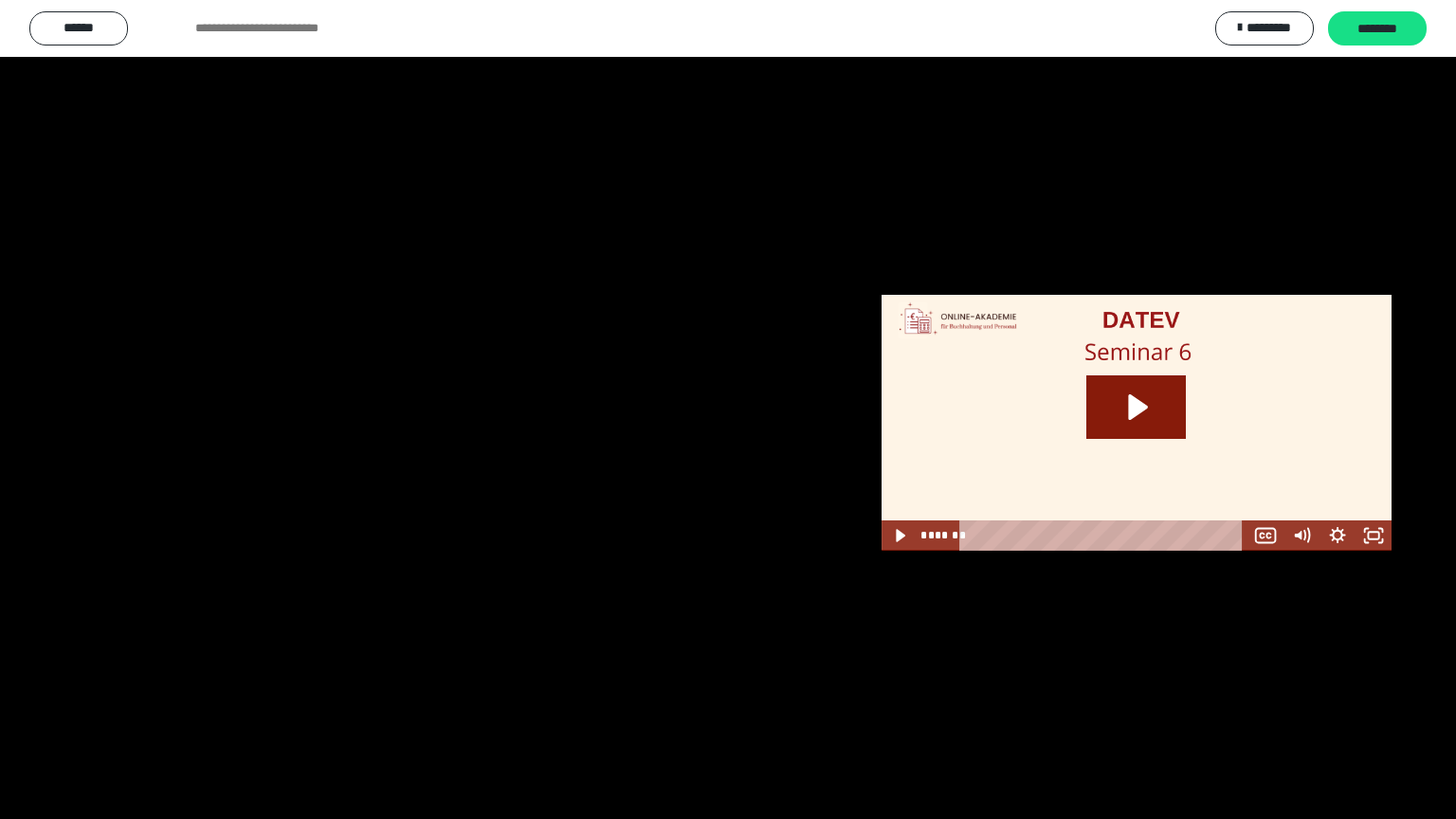 click at bounding box center (728, 410) 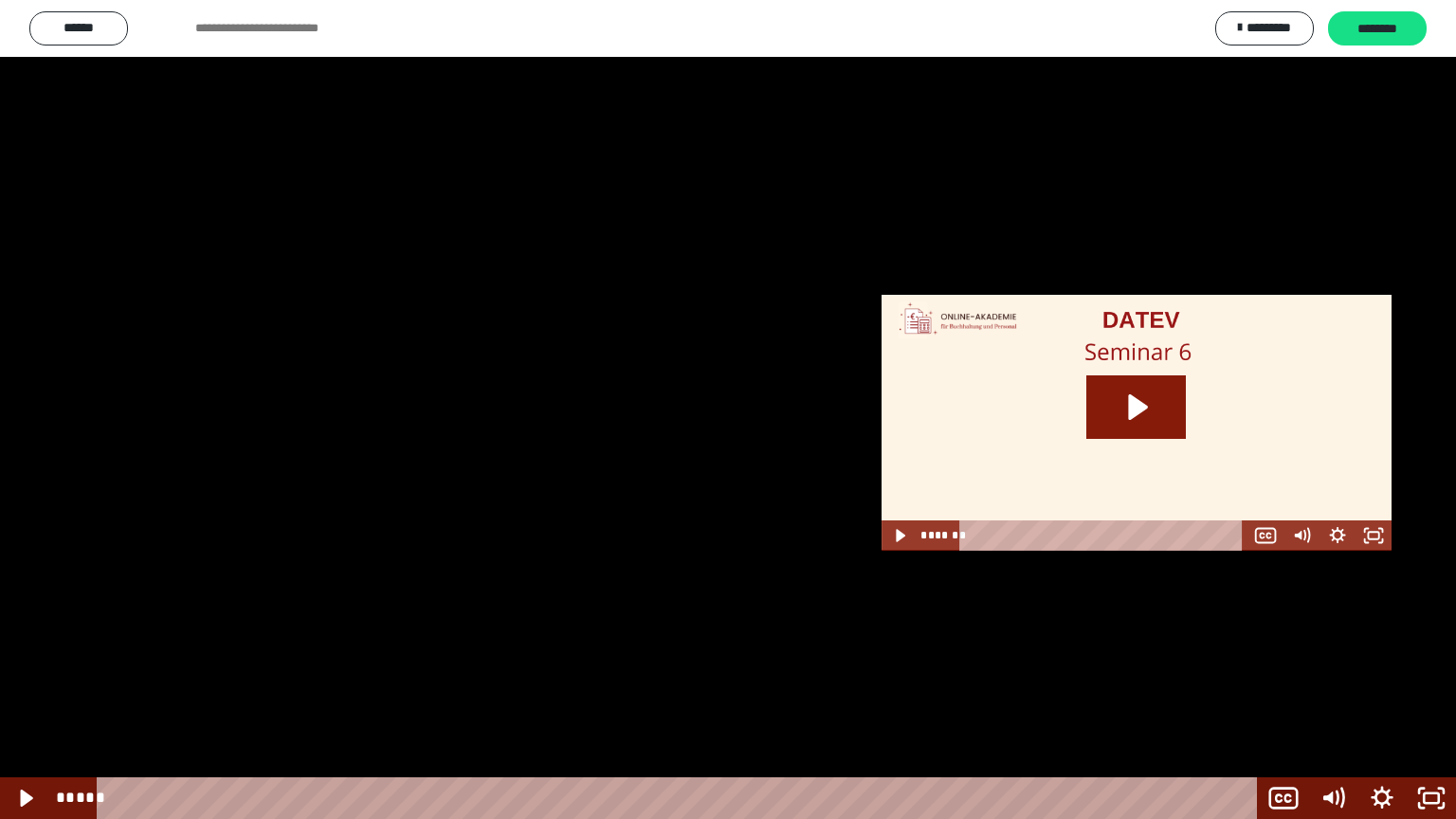click at bounding box center (728, 410) 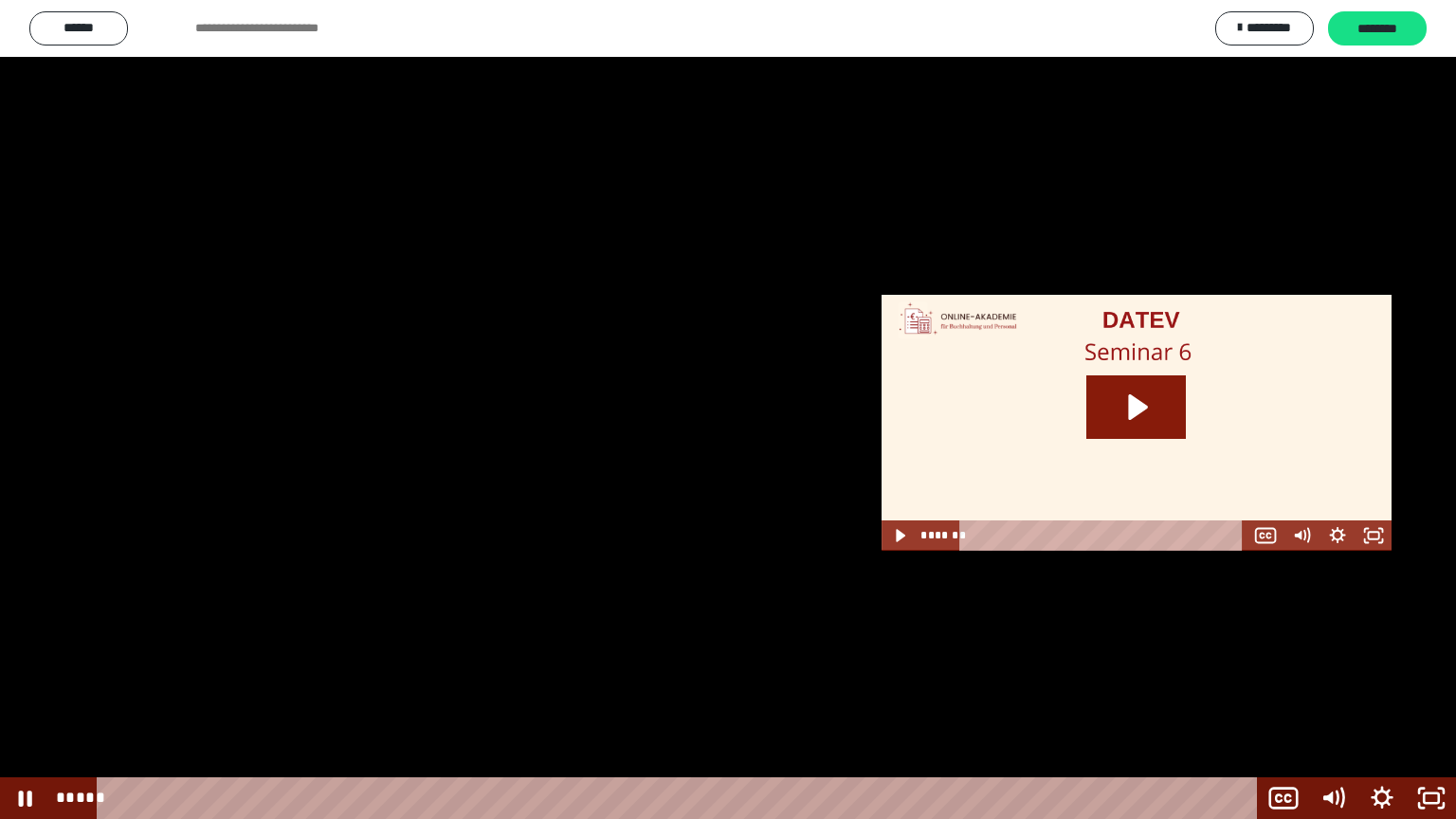 click at bounding box center (728, 410) 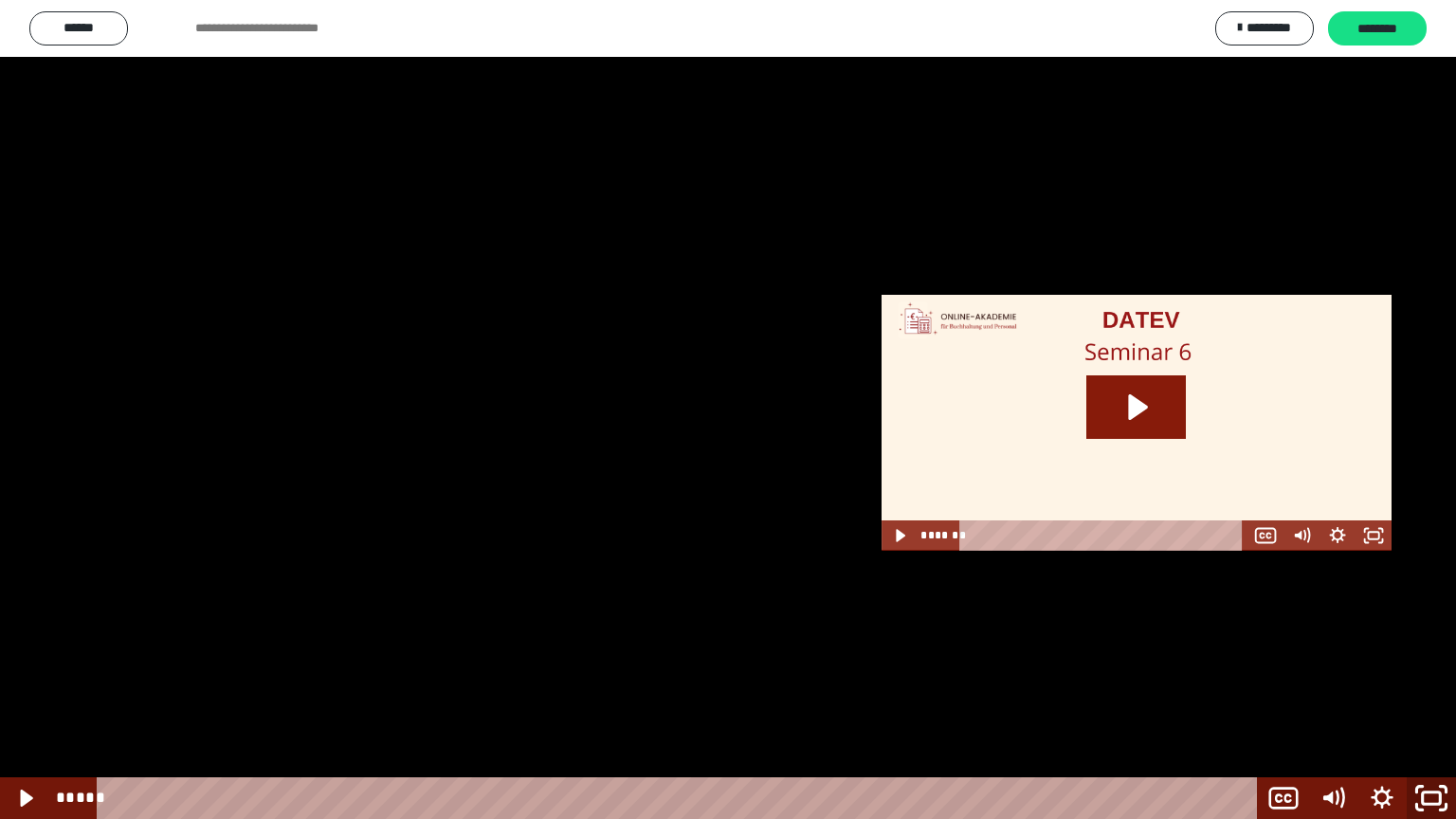 click 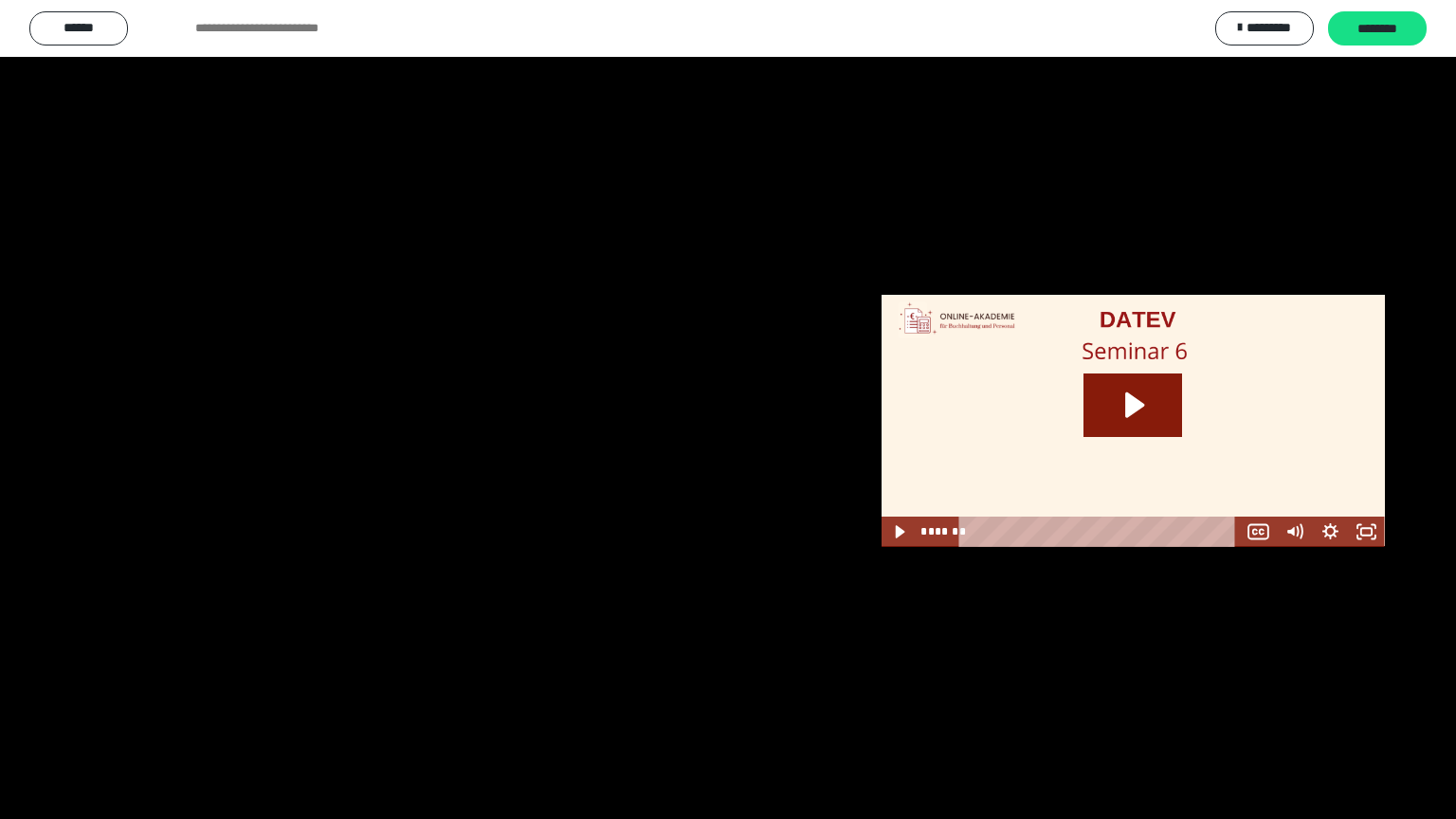 scroll, scrollTop: 2294, scrollLeft: 0, axis: vertical 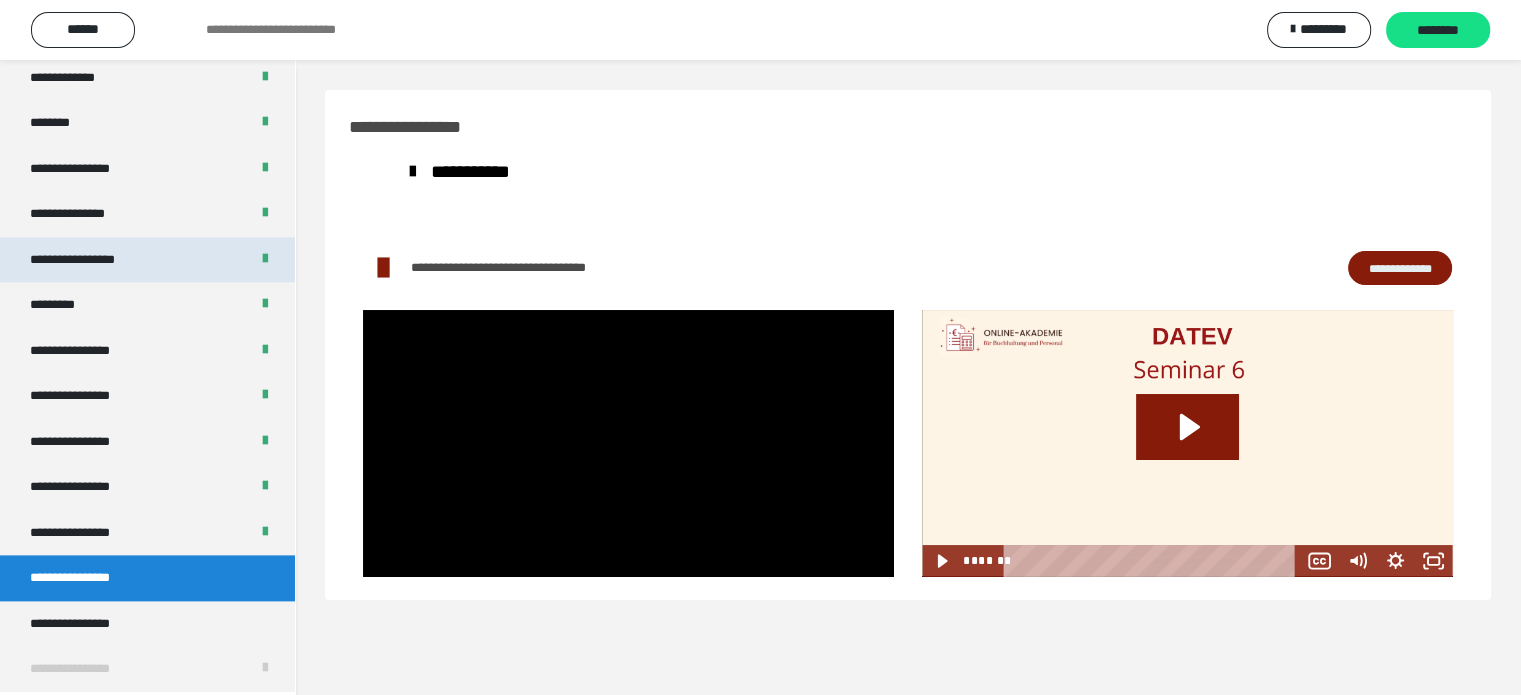 click on "**********" at bounding box center [93, 260] 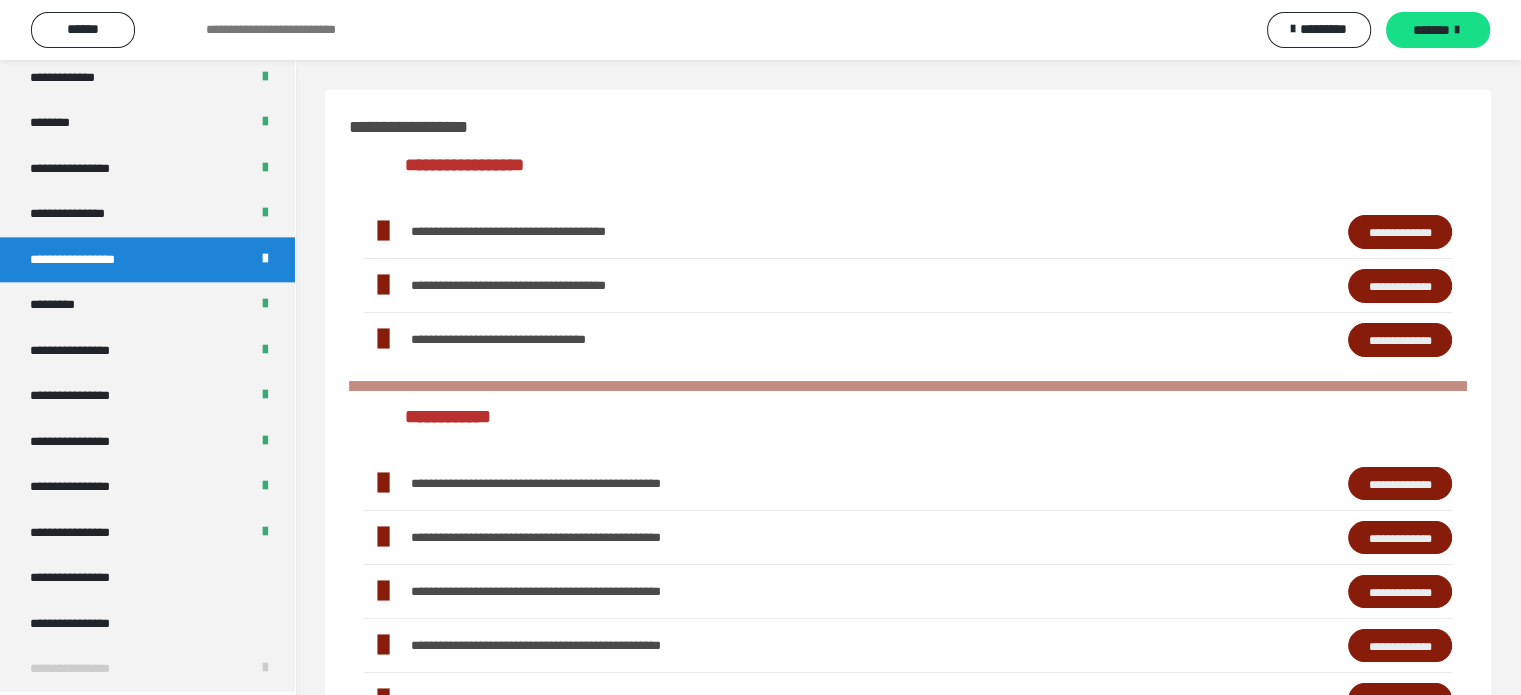click on "**********" at bounding box center (1400, 646) 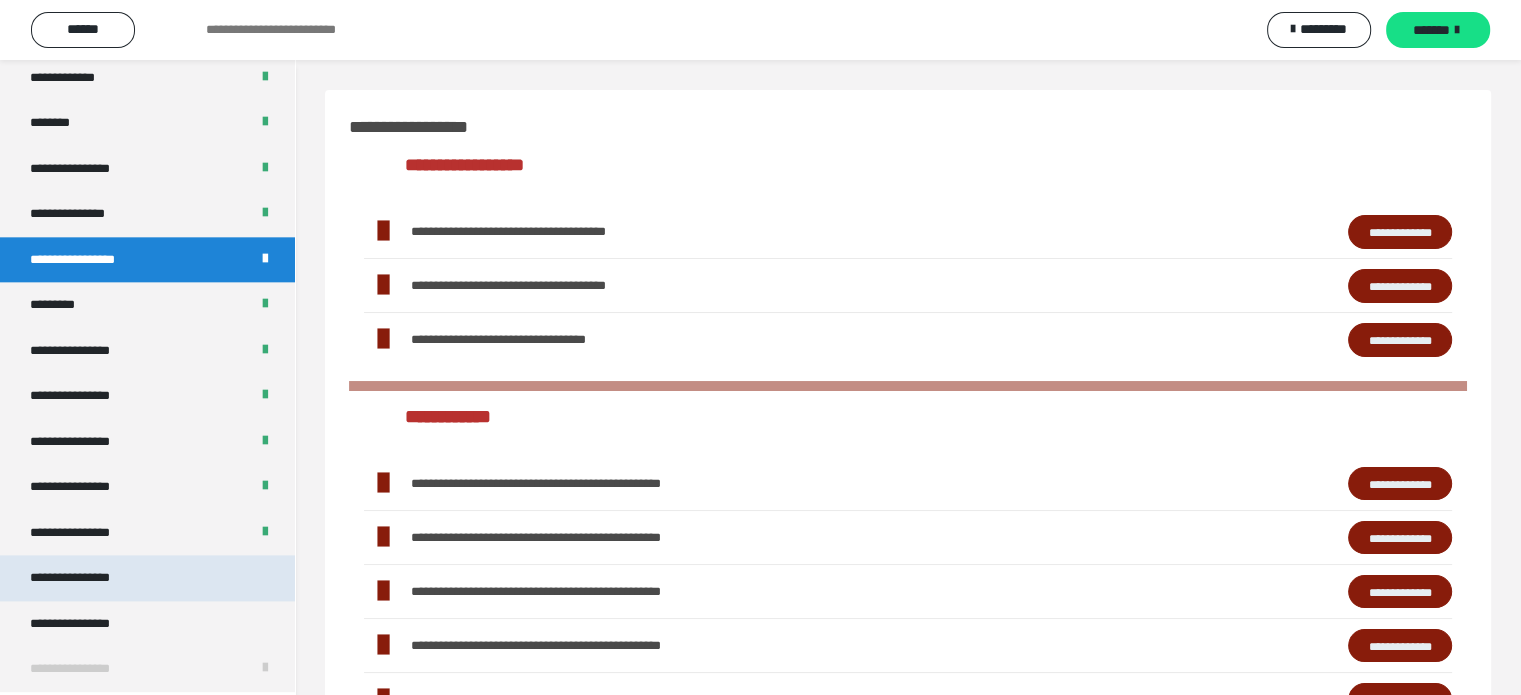 click on "**********" at bounding box center (147, 578) 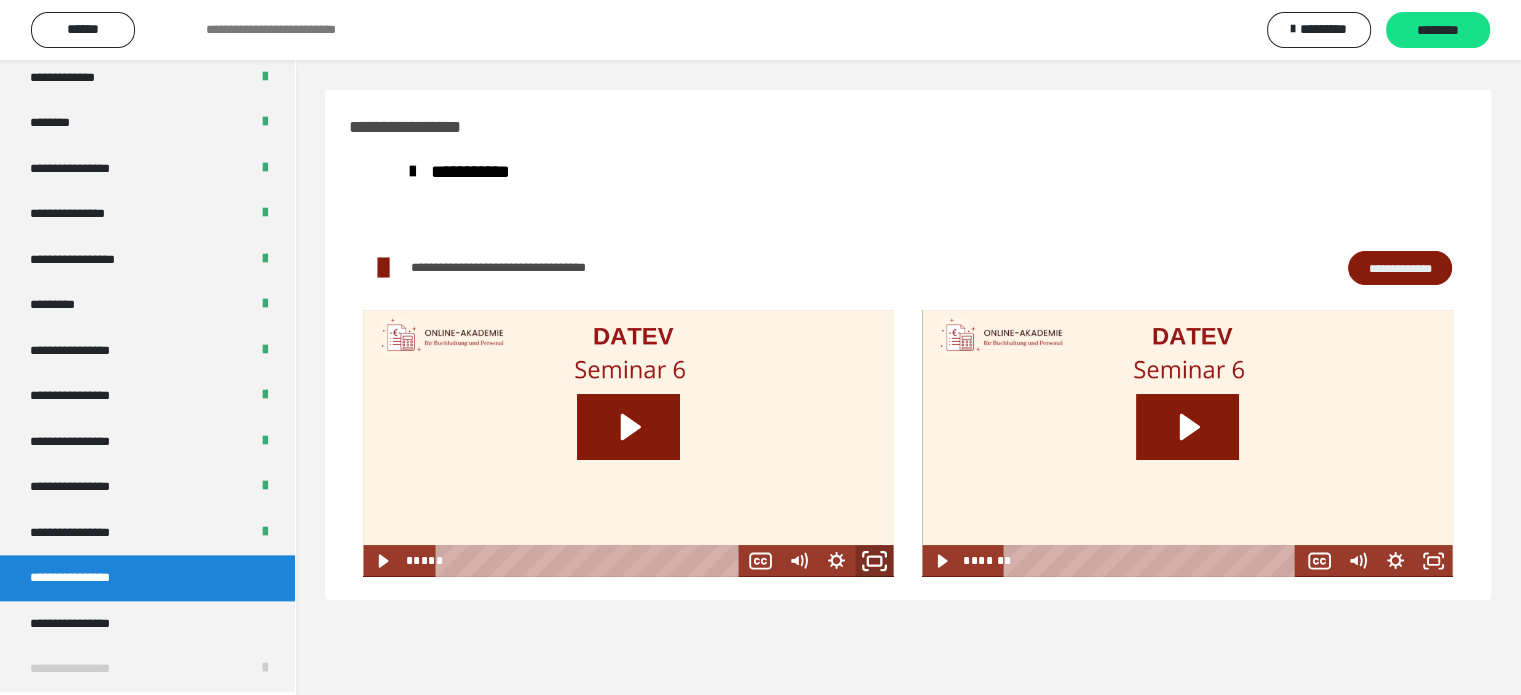 click 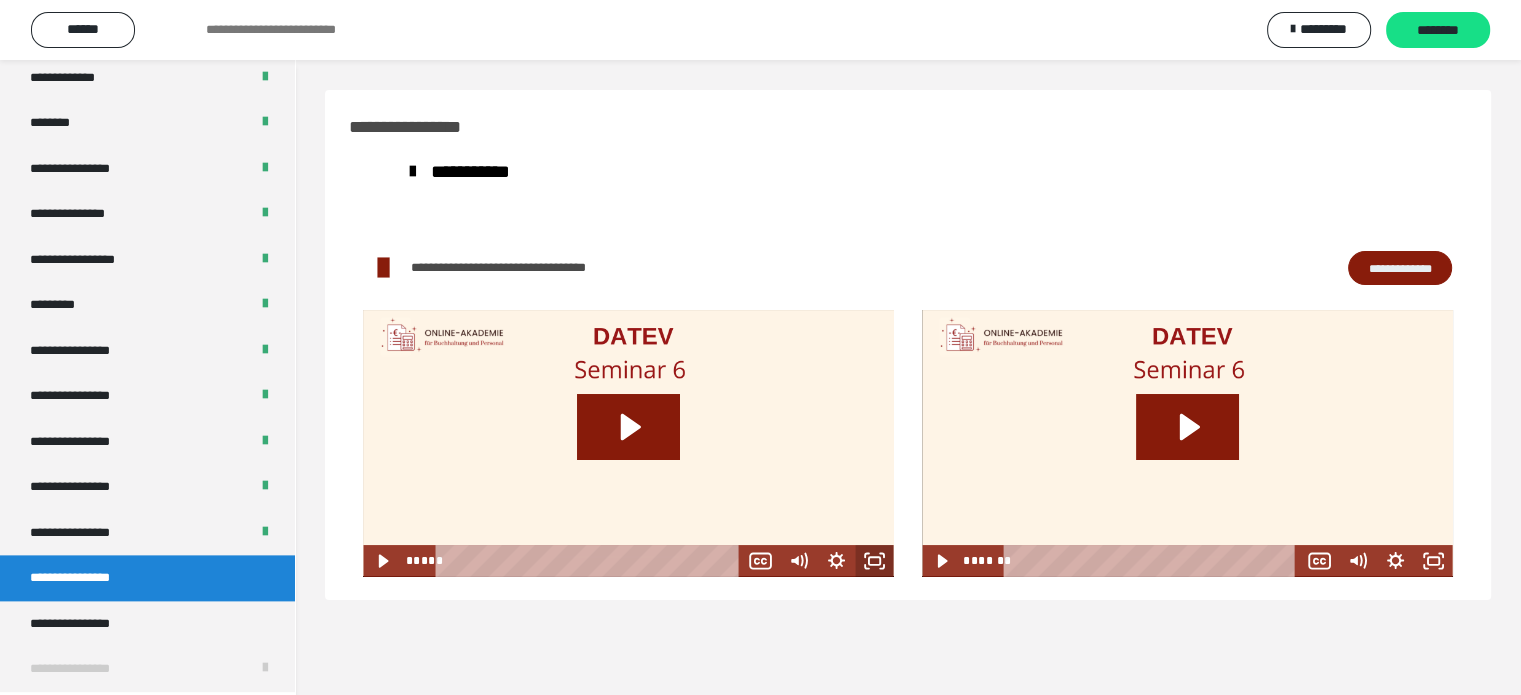 scroll, scrollTop: 2251, scrollLeft: 0, axis: vertical 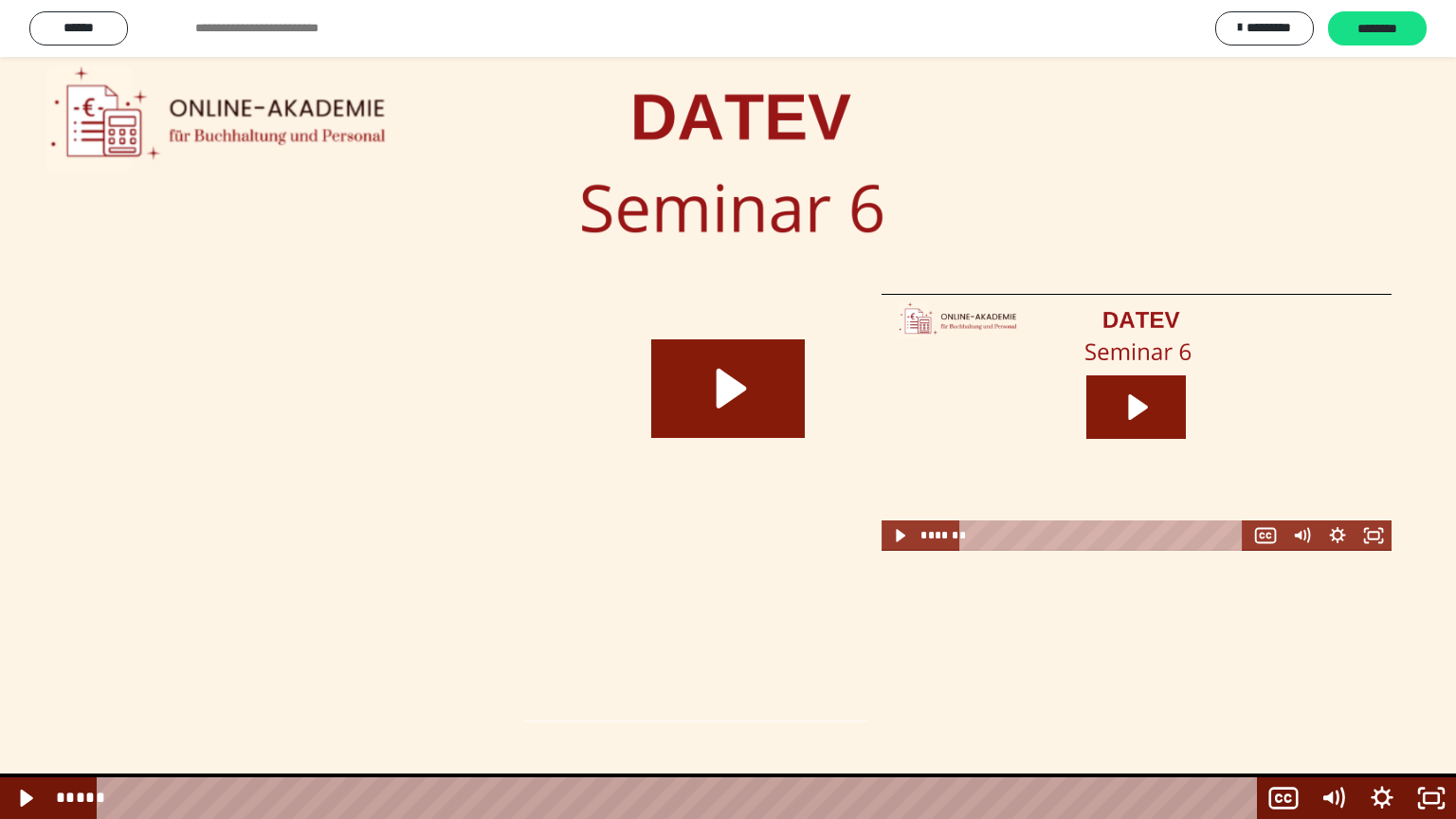 click at bounding box center (728, 410) 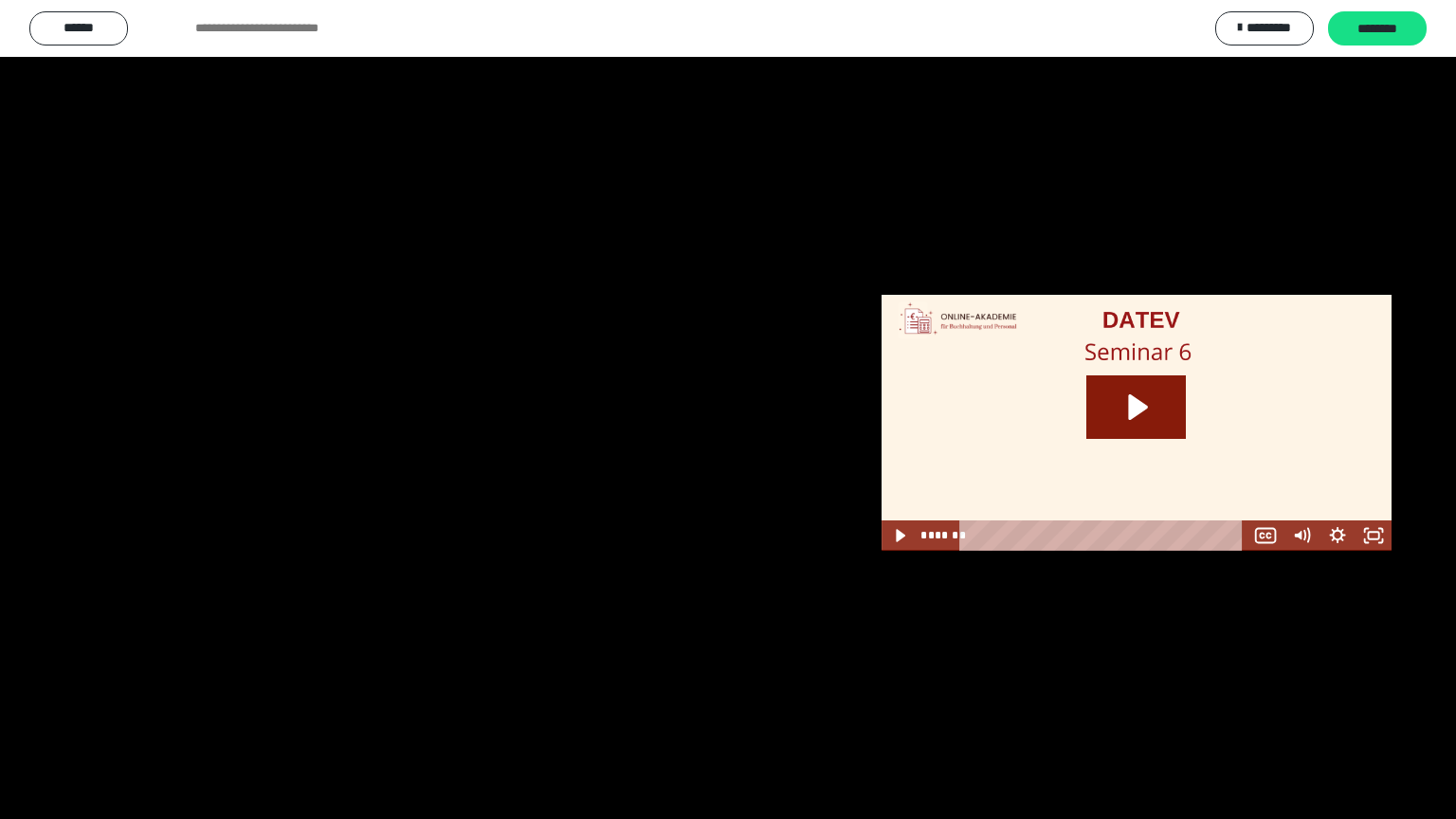 click at bounding box center [728, 410] 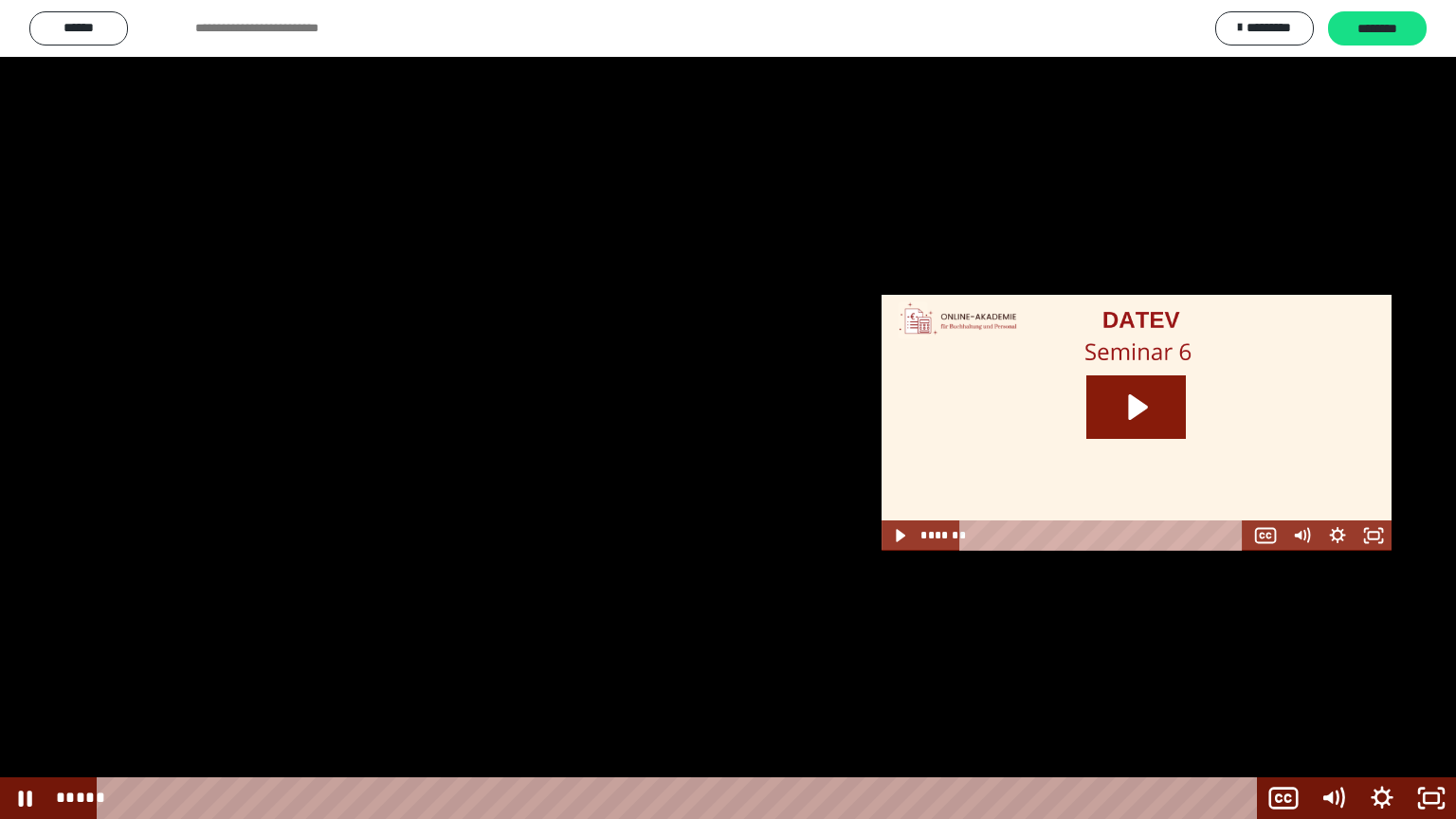 click at bounding box center [728, 410] 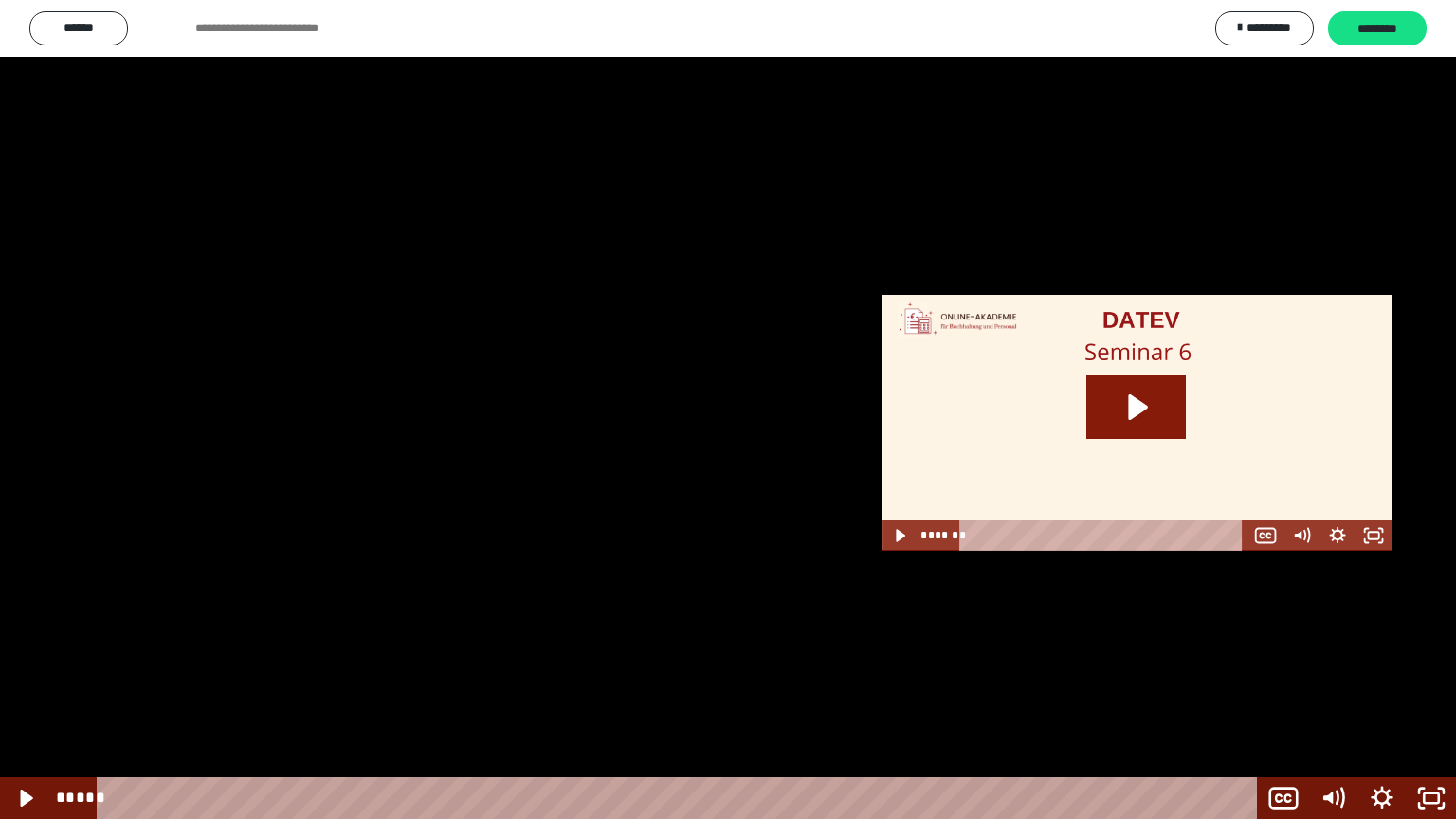 click at bounding box center (728, 410) 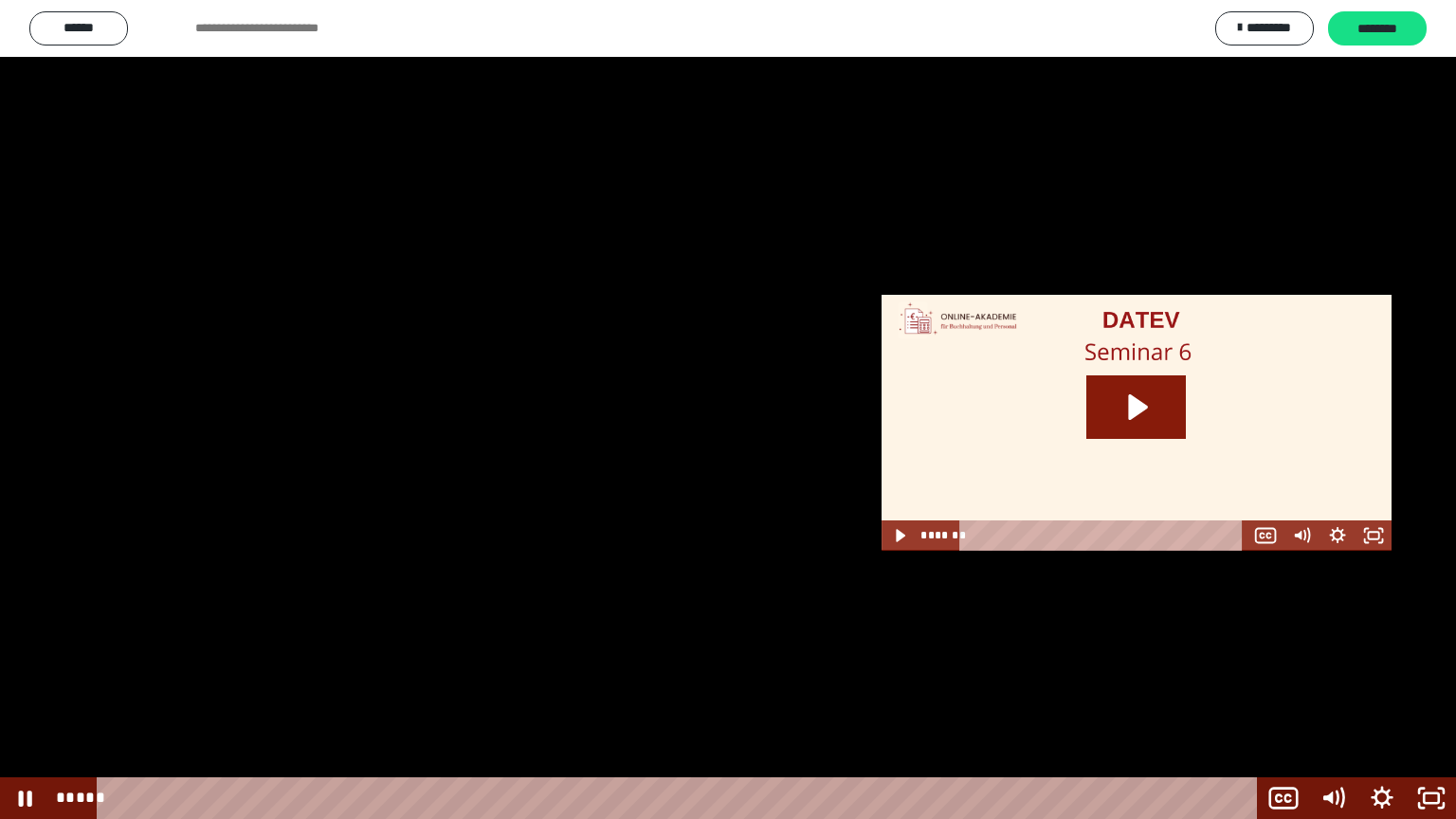 click at bounding box center [728, 410] 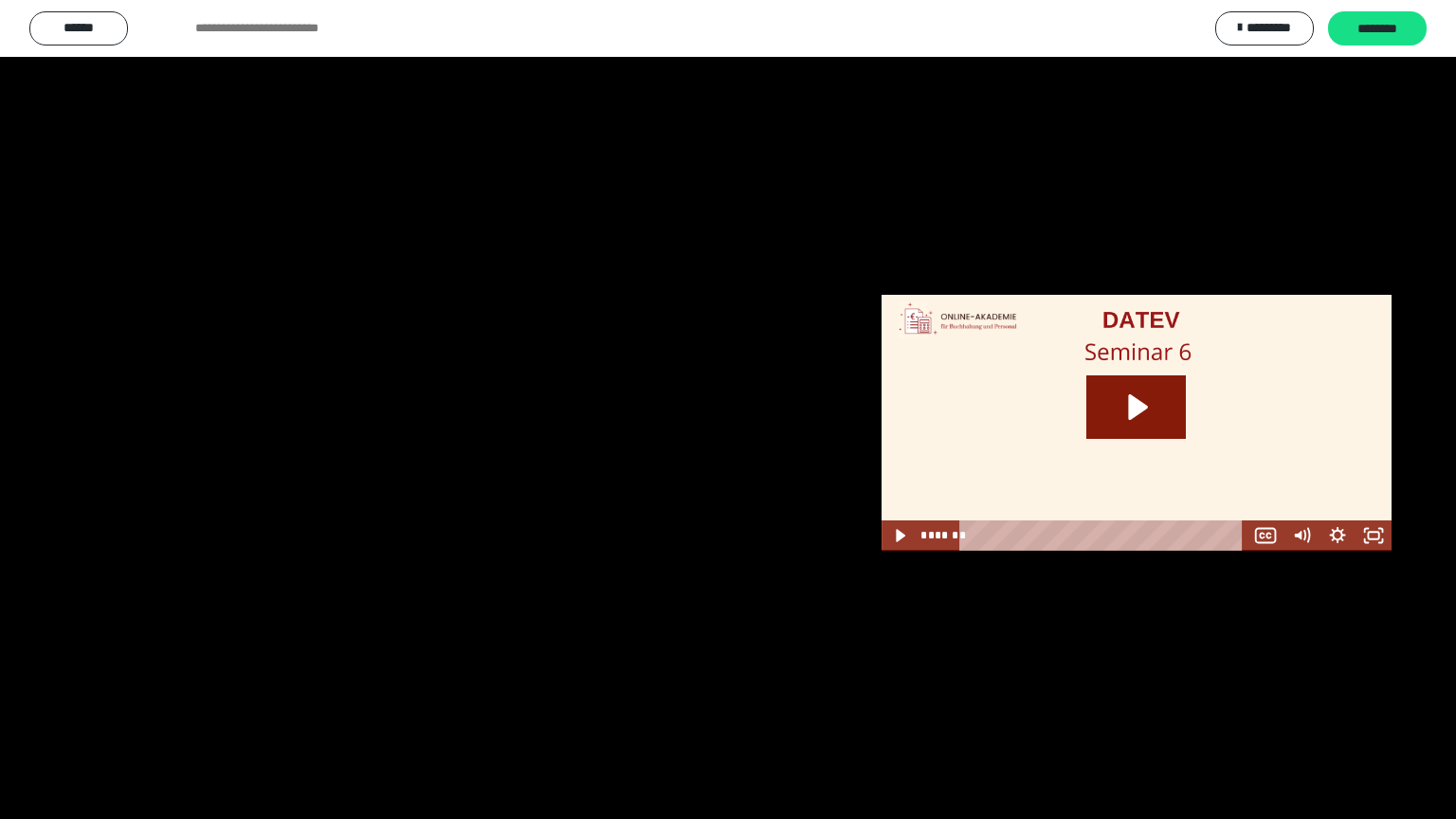click at bounding box center [728, 410] 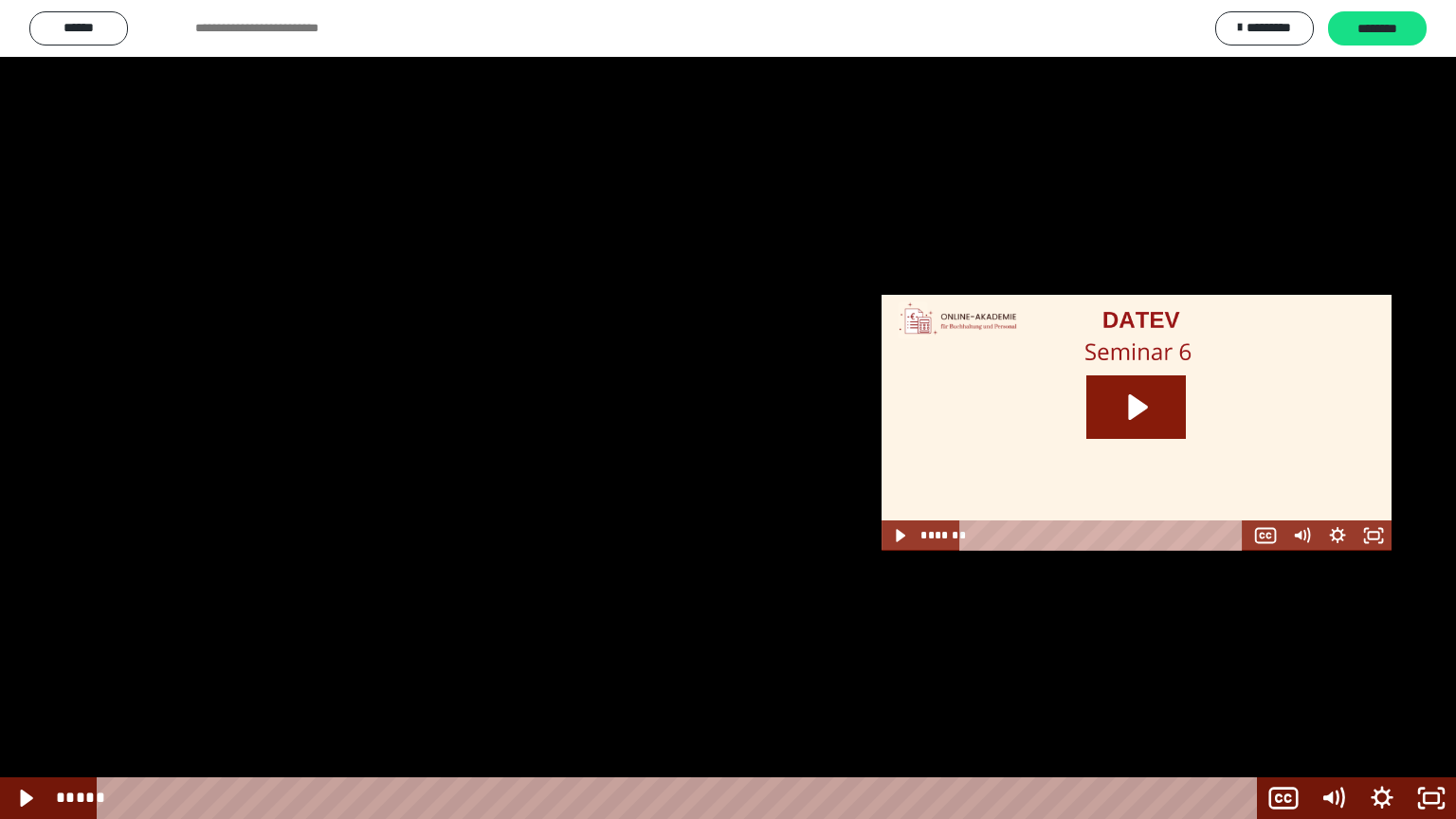 click at bounding box center [728, 410] 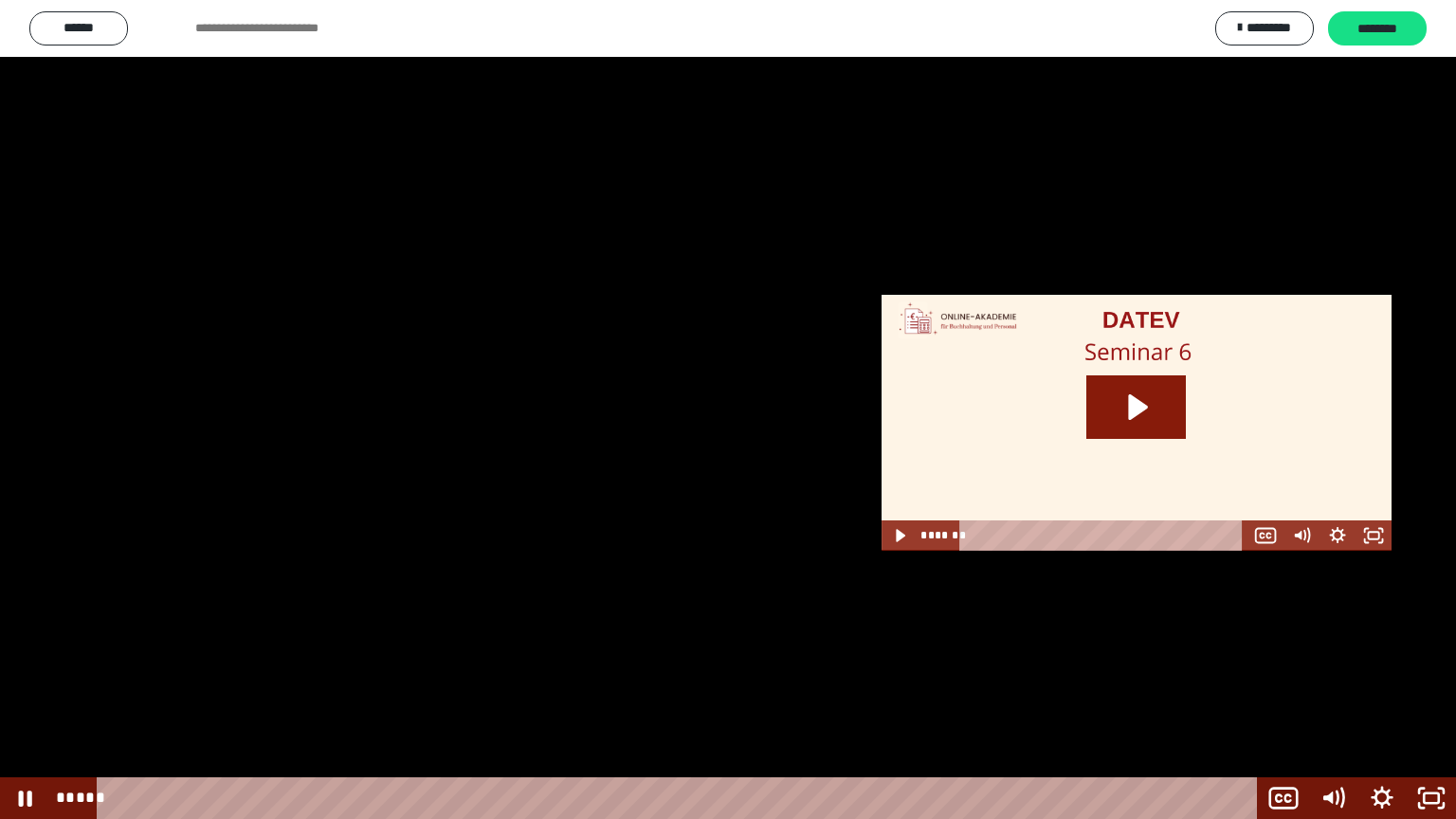 click at bounding box center (728, 410) 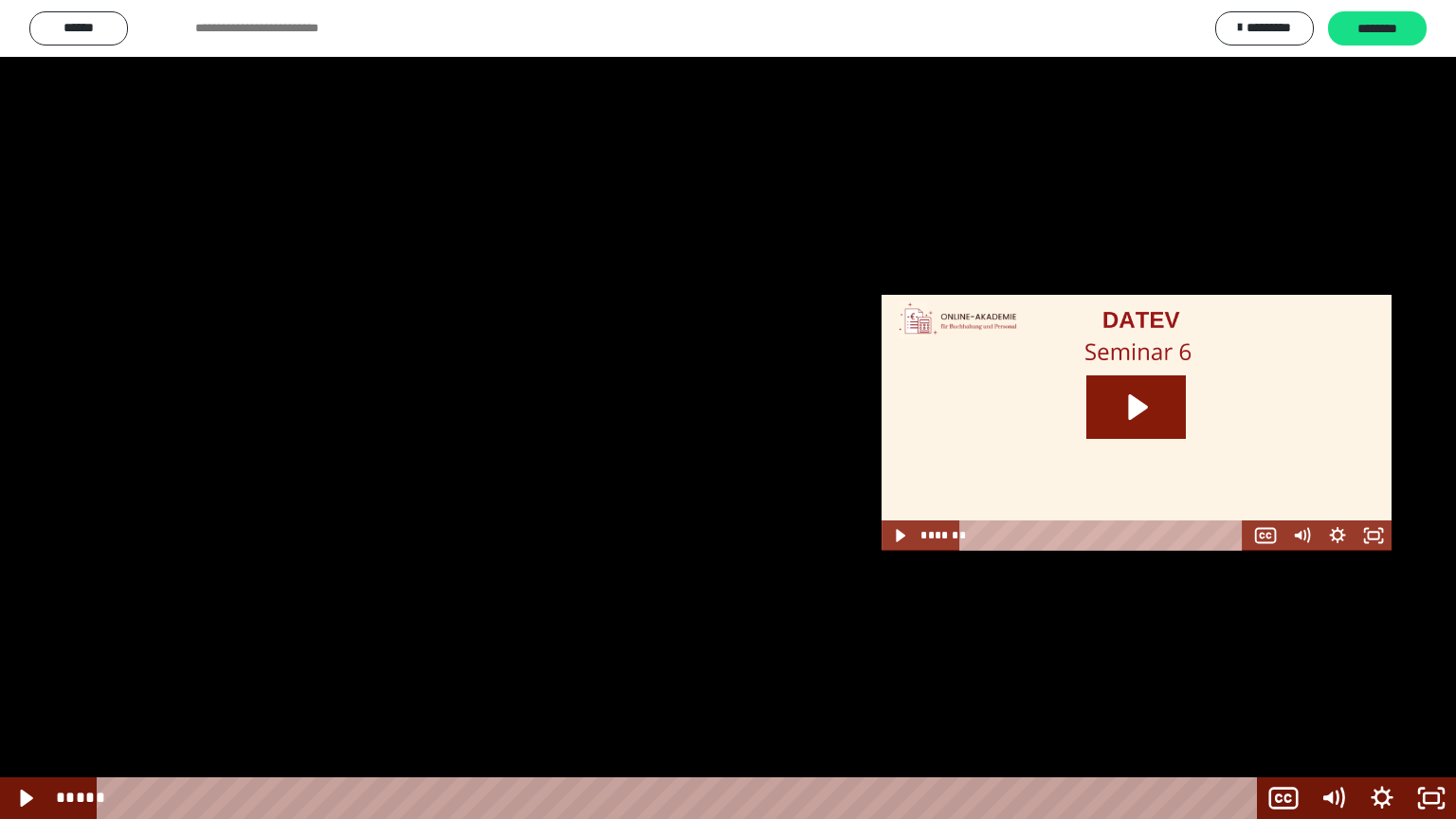 click at bounding box center (728, 410) 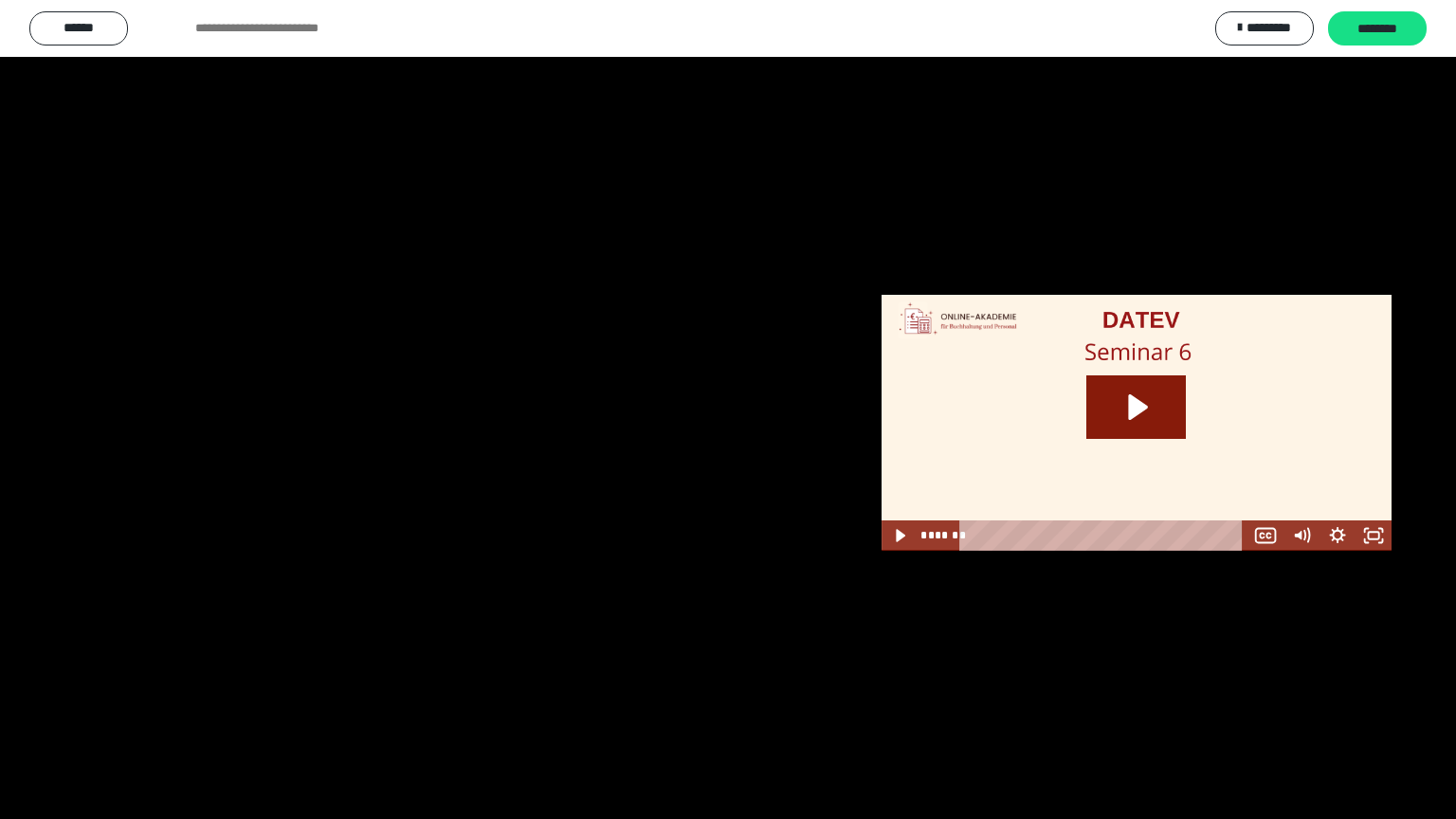 click at bounding box center [728, 410] 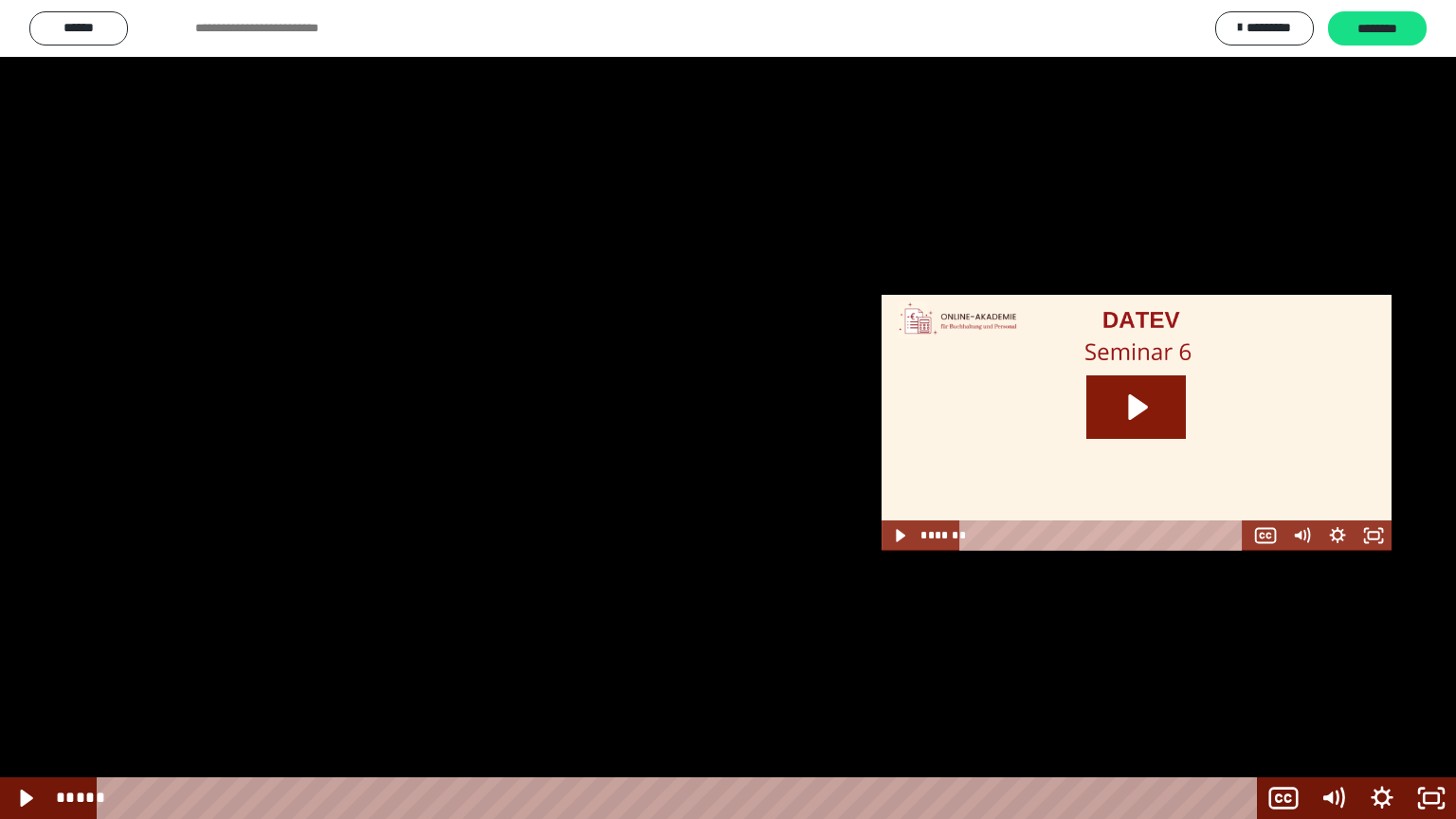 click at bounding box center [728, 410] 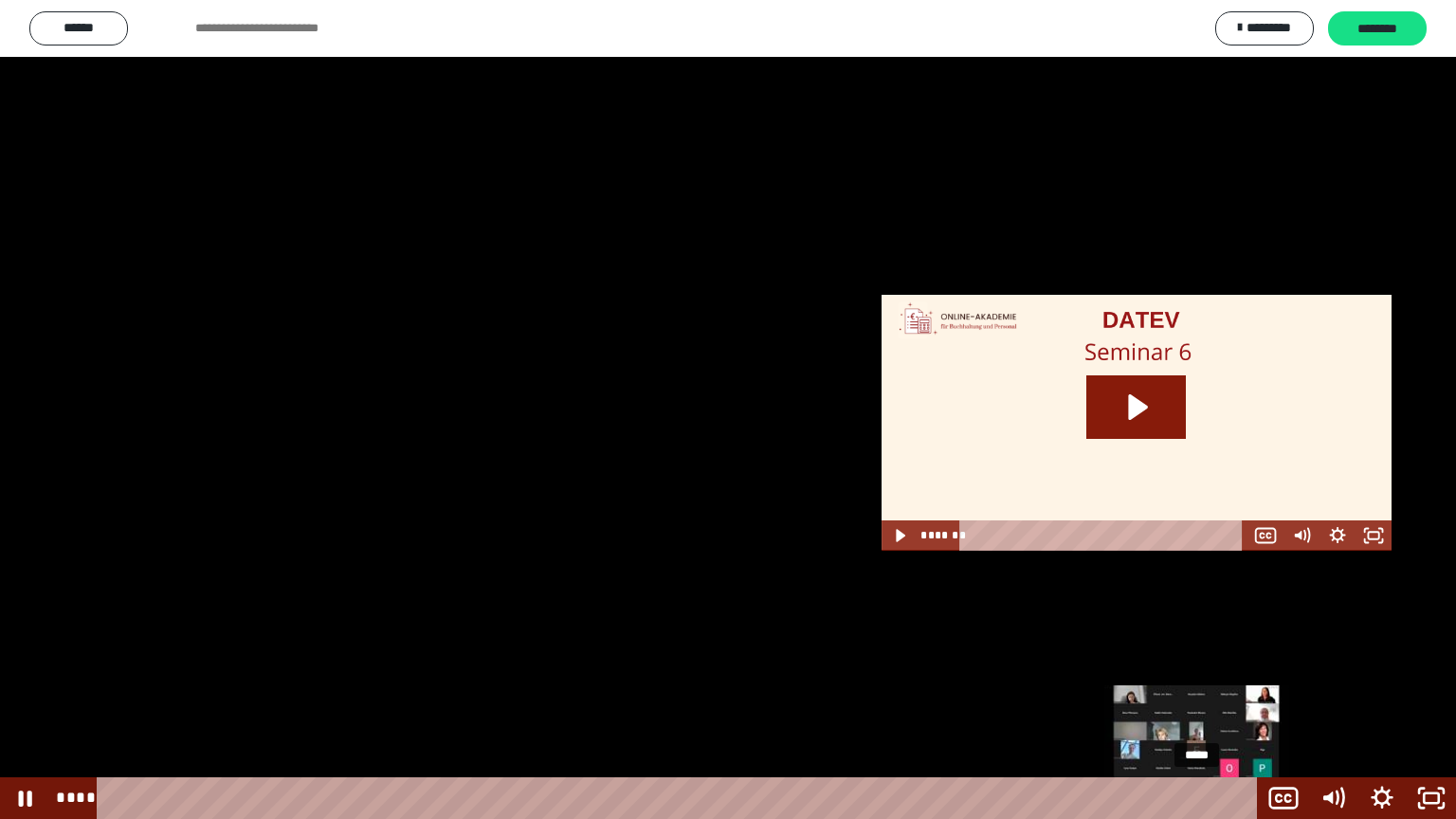 click on "**********" at bounding box center (728, 410) 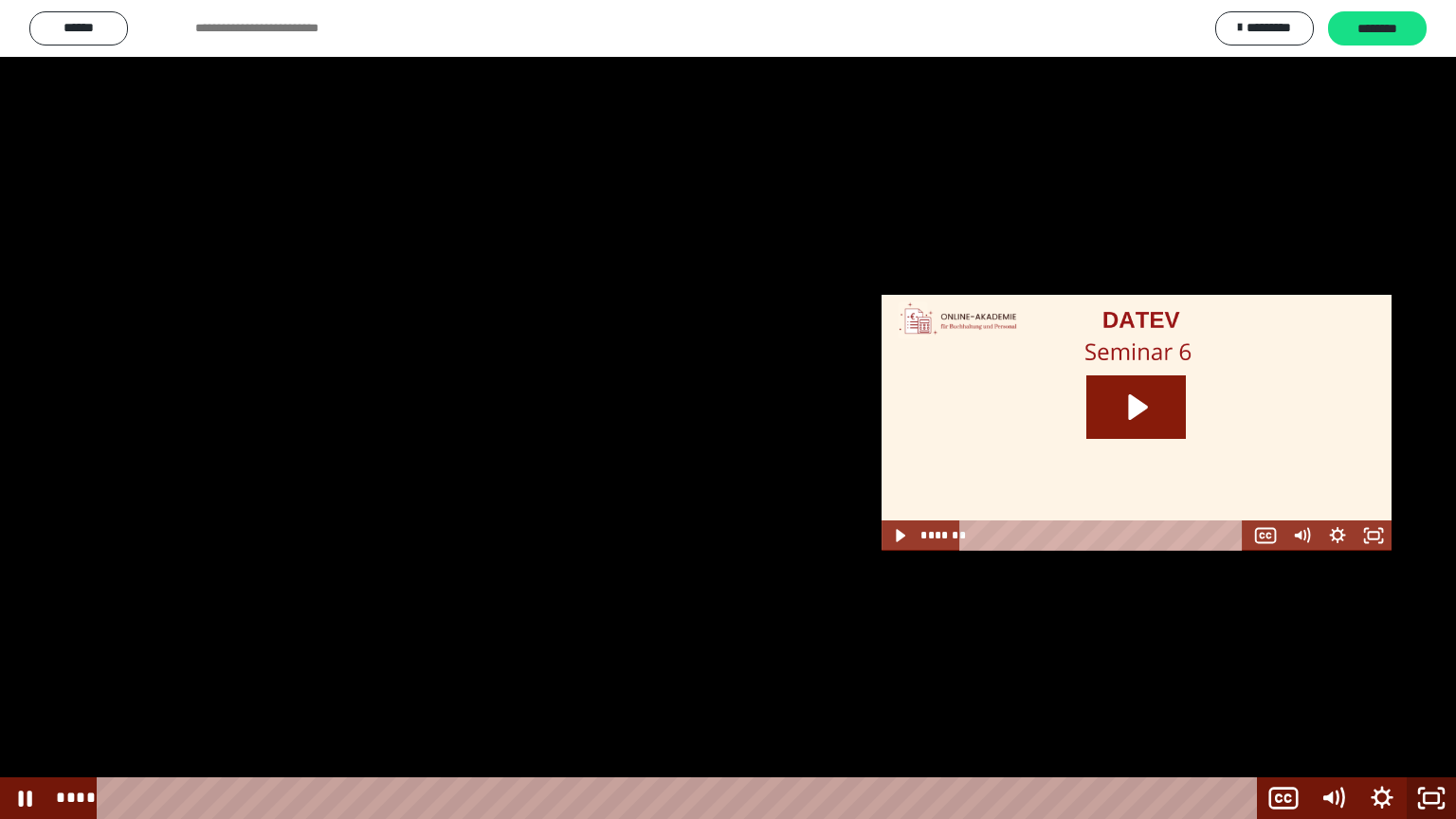 click 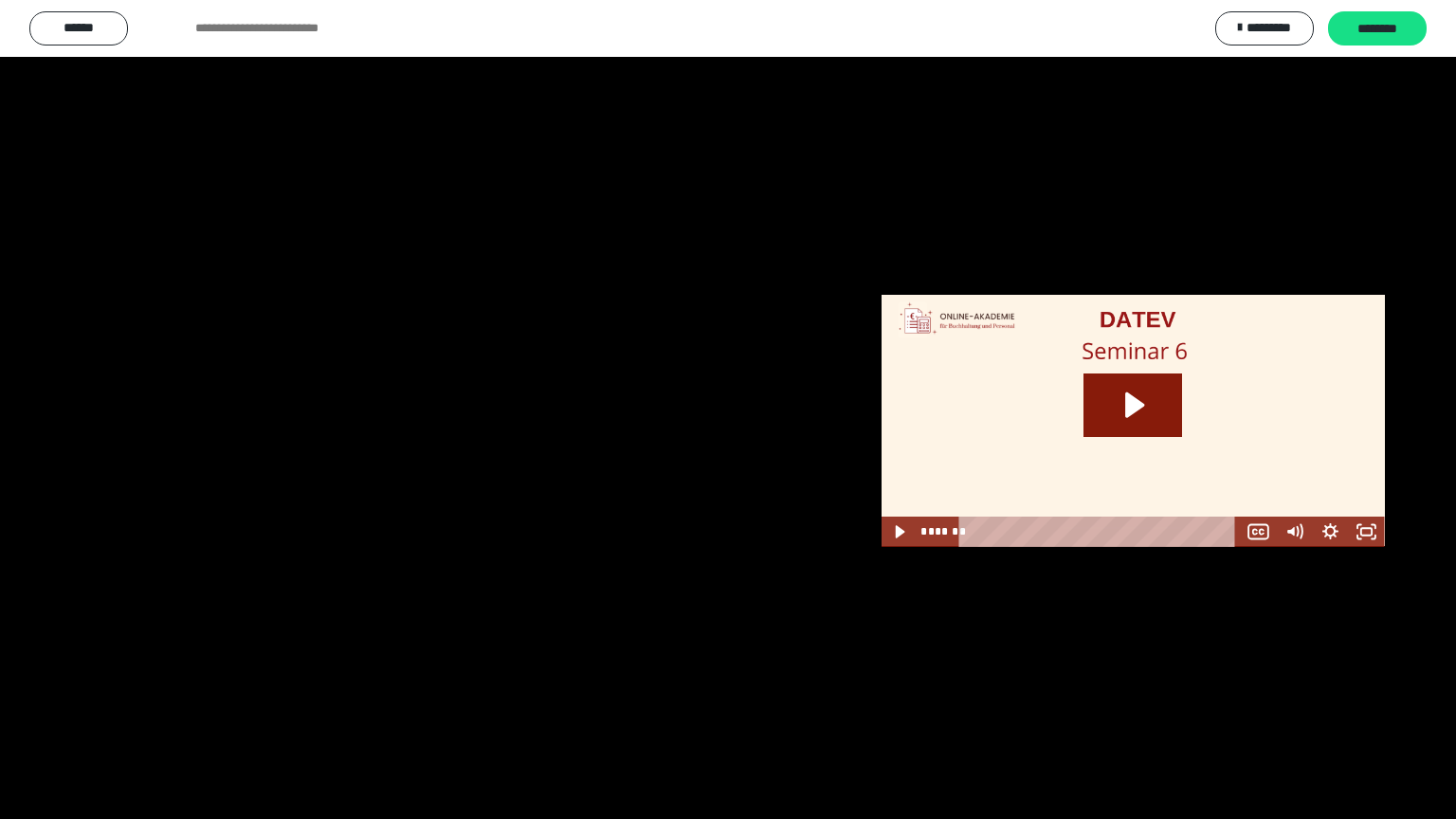 scroll, scrollTop: 2294, scrollLeft: 0, axis: vertical 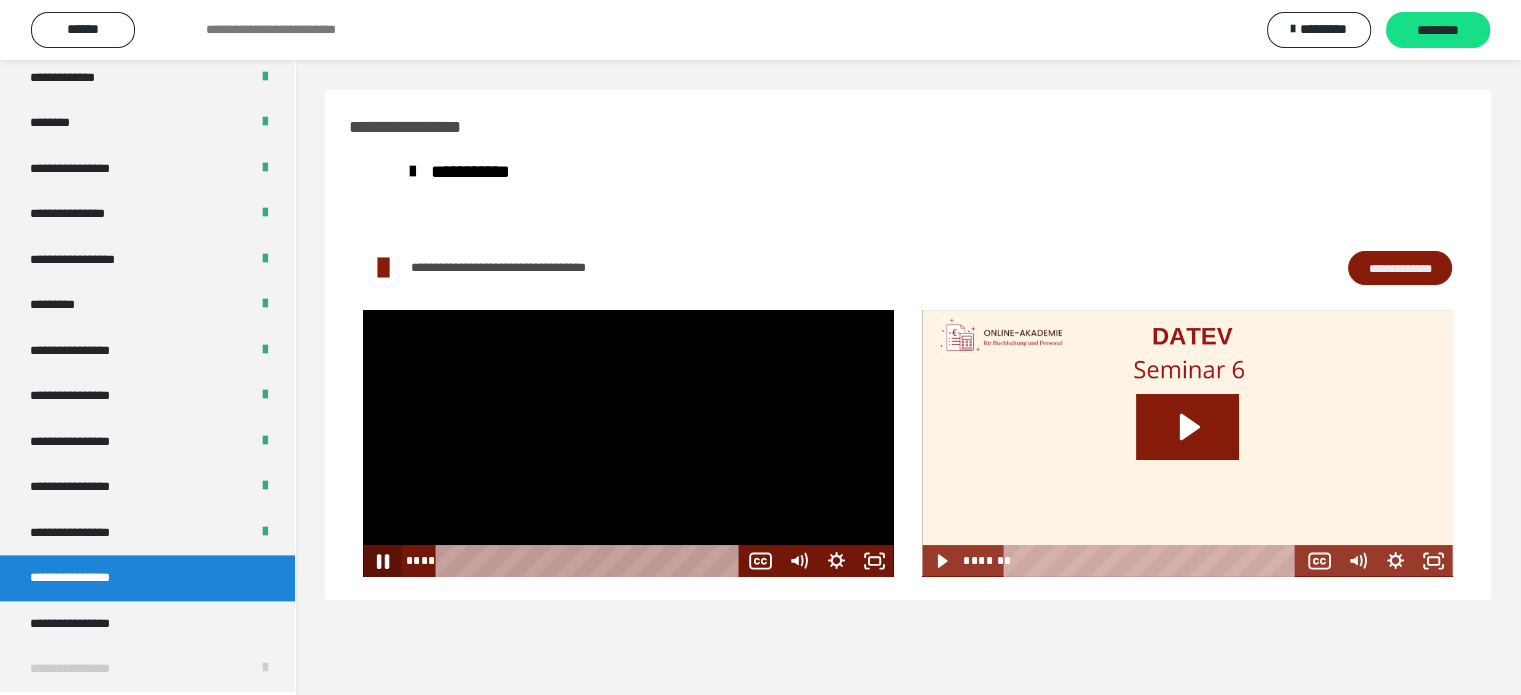 click 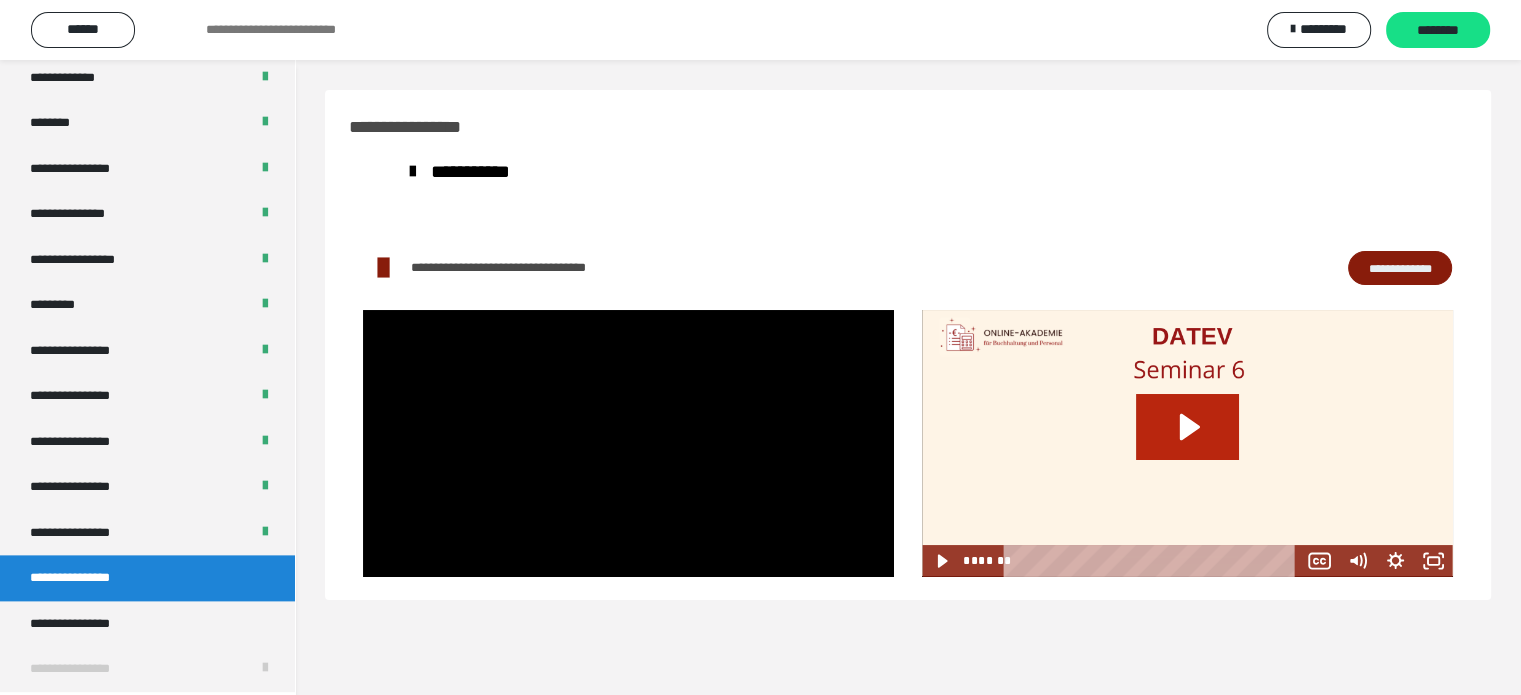 click 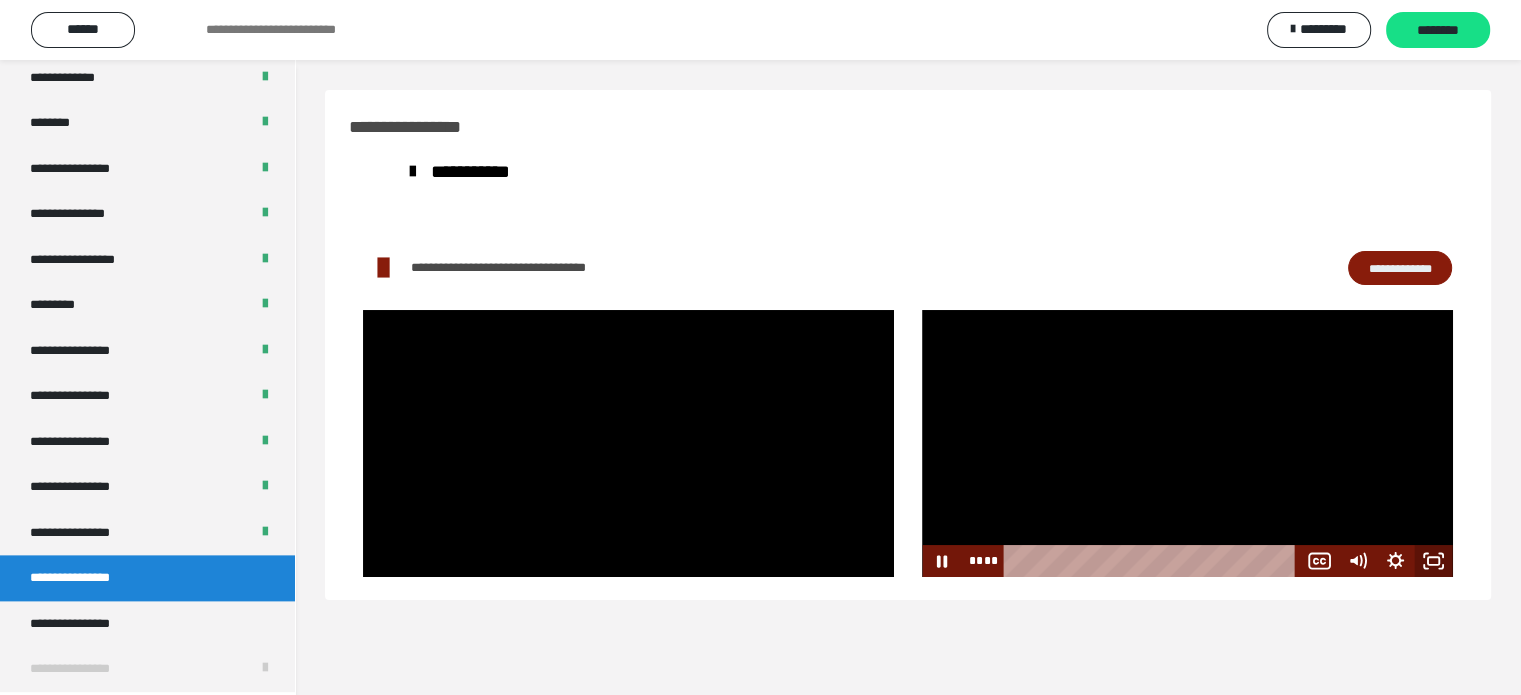 click 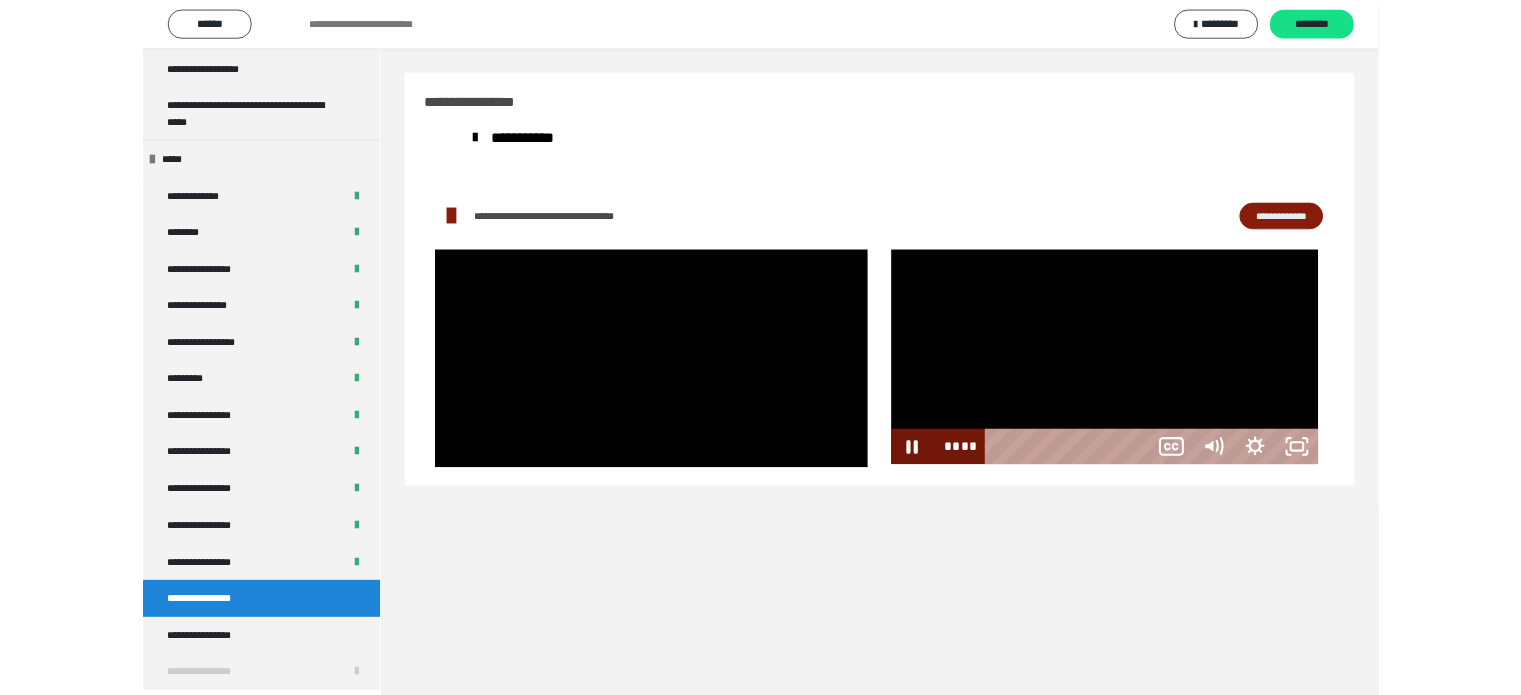 scroll, scrollTop: 2251, scrollLeft: 0, axis: vertical 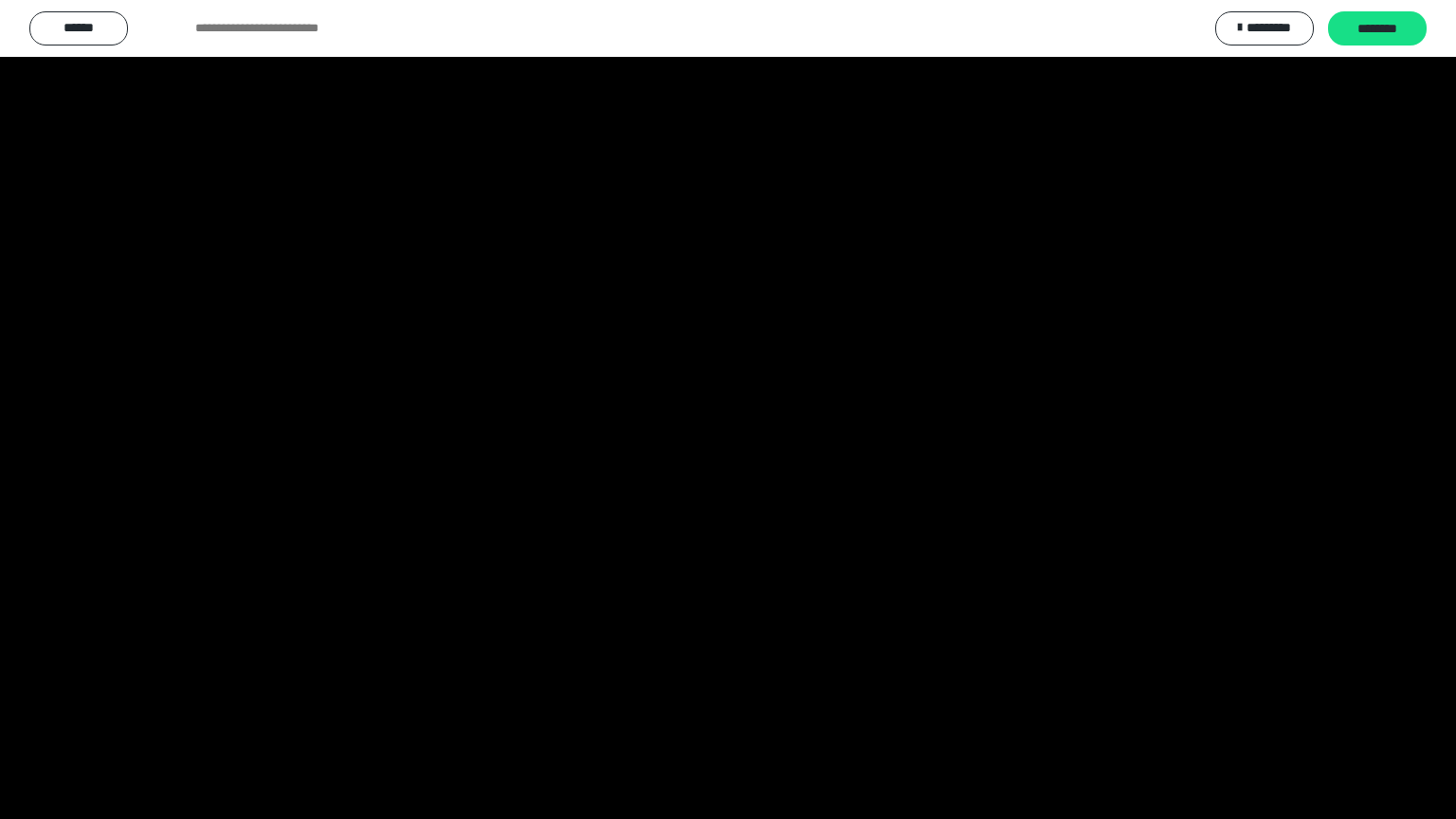 click at bounding box center (728, 410) 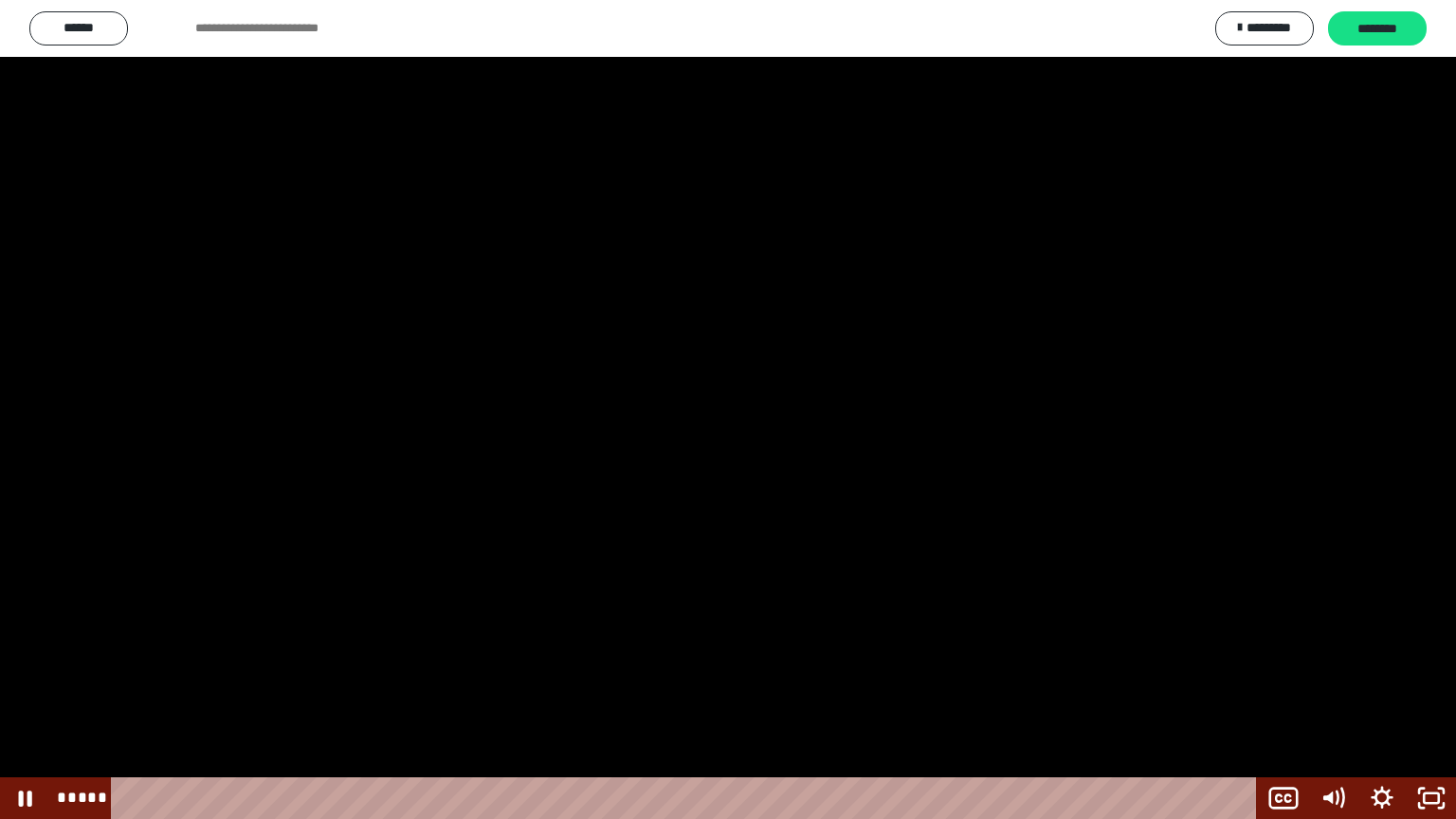 click at bounding box center (728, 410) 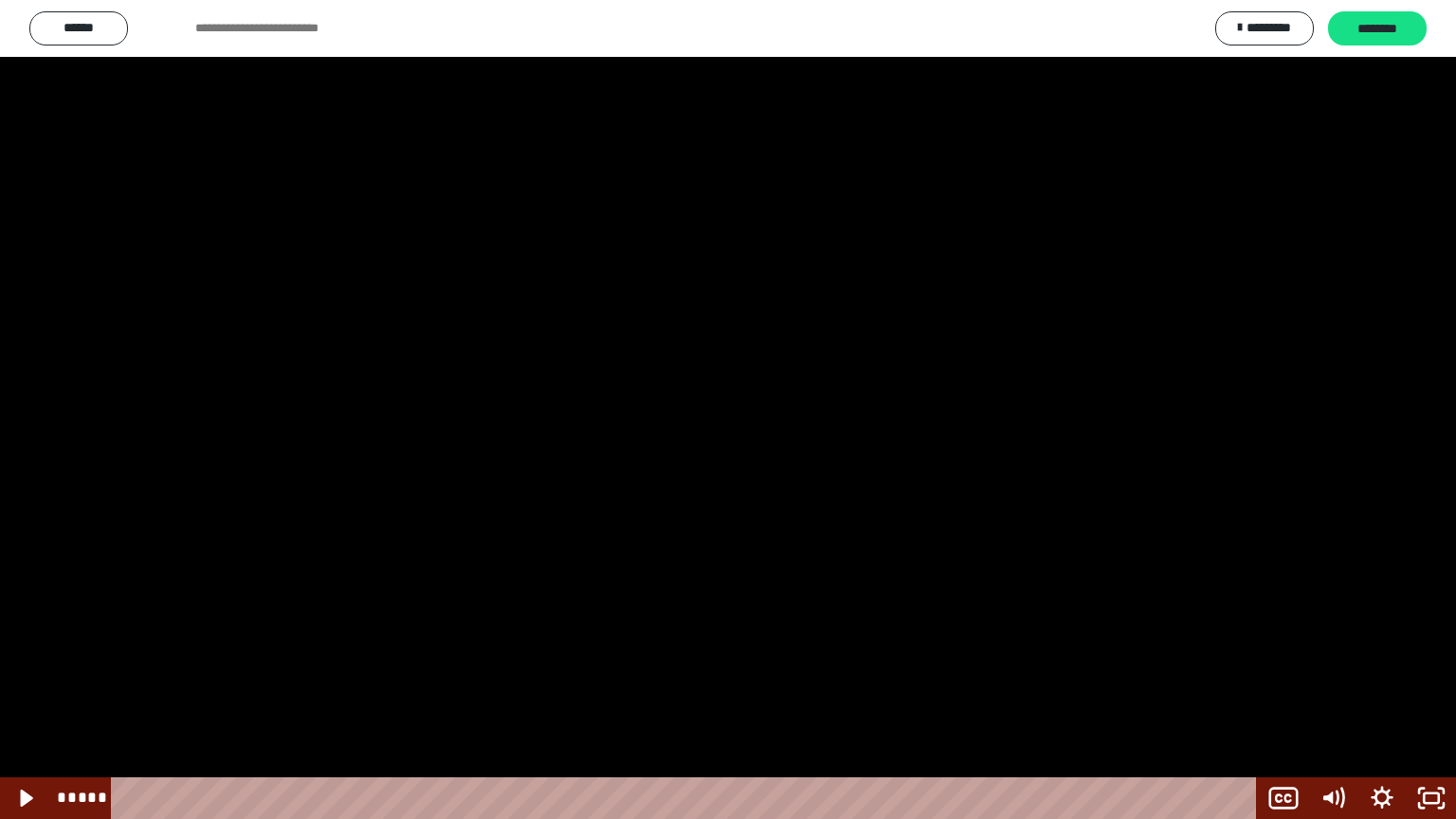 click at bounding box center (728, 410) 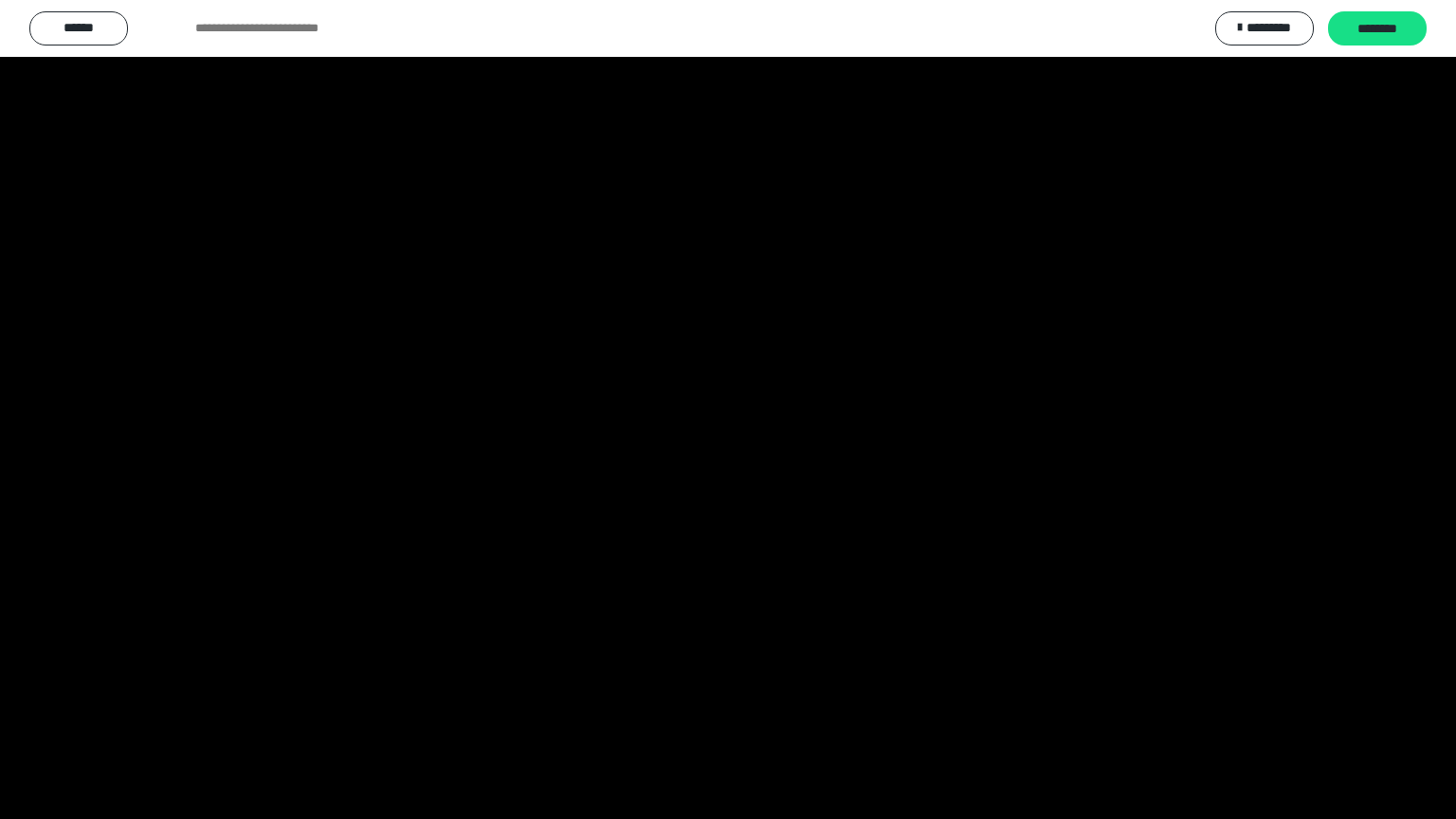 click at bounding box center (728, 410) 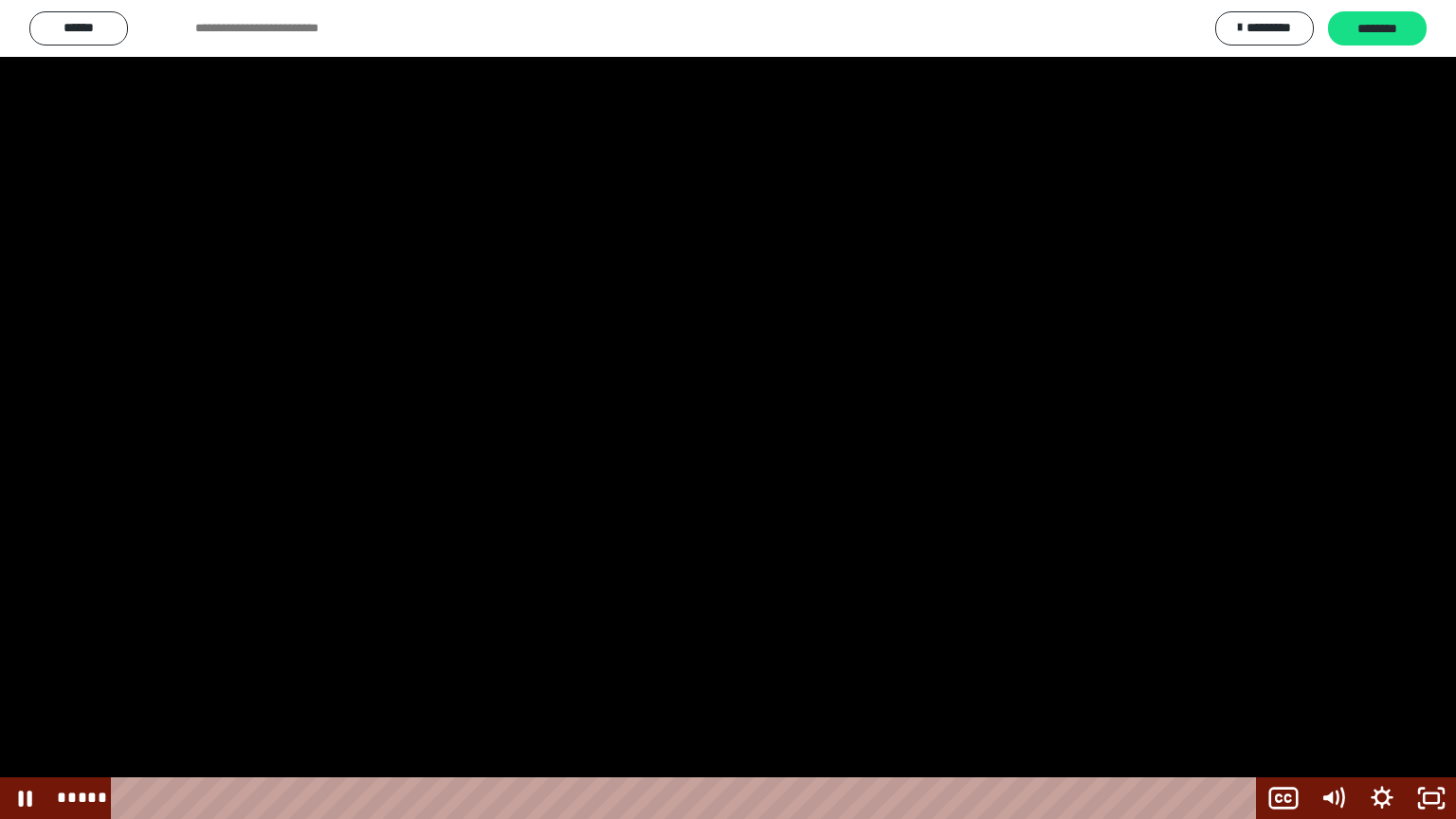 click at bounding box center (728, 410) 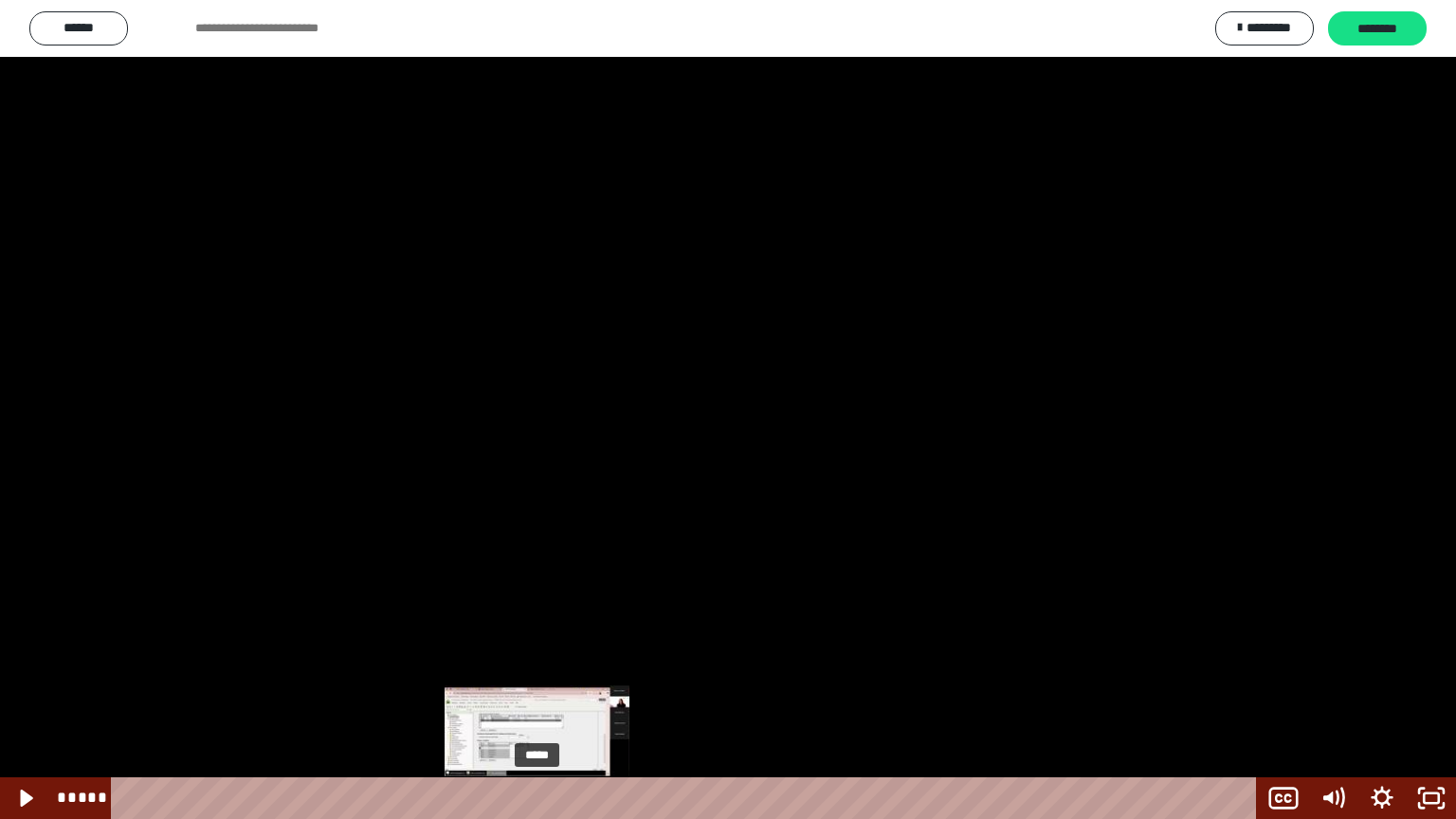 click at bounding box center (537, 798) 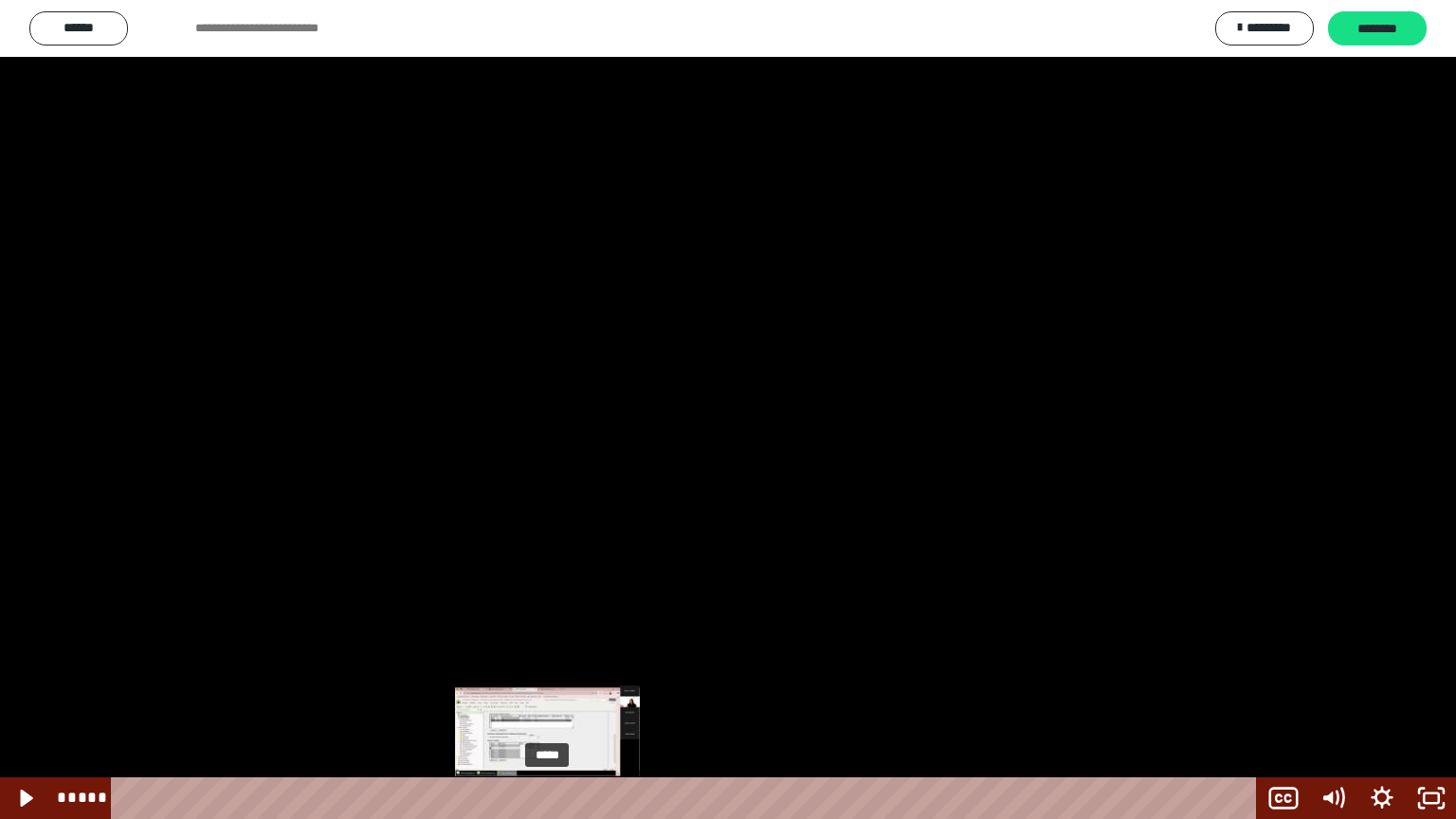 click on "*****" at bounding box center (687, 798) 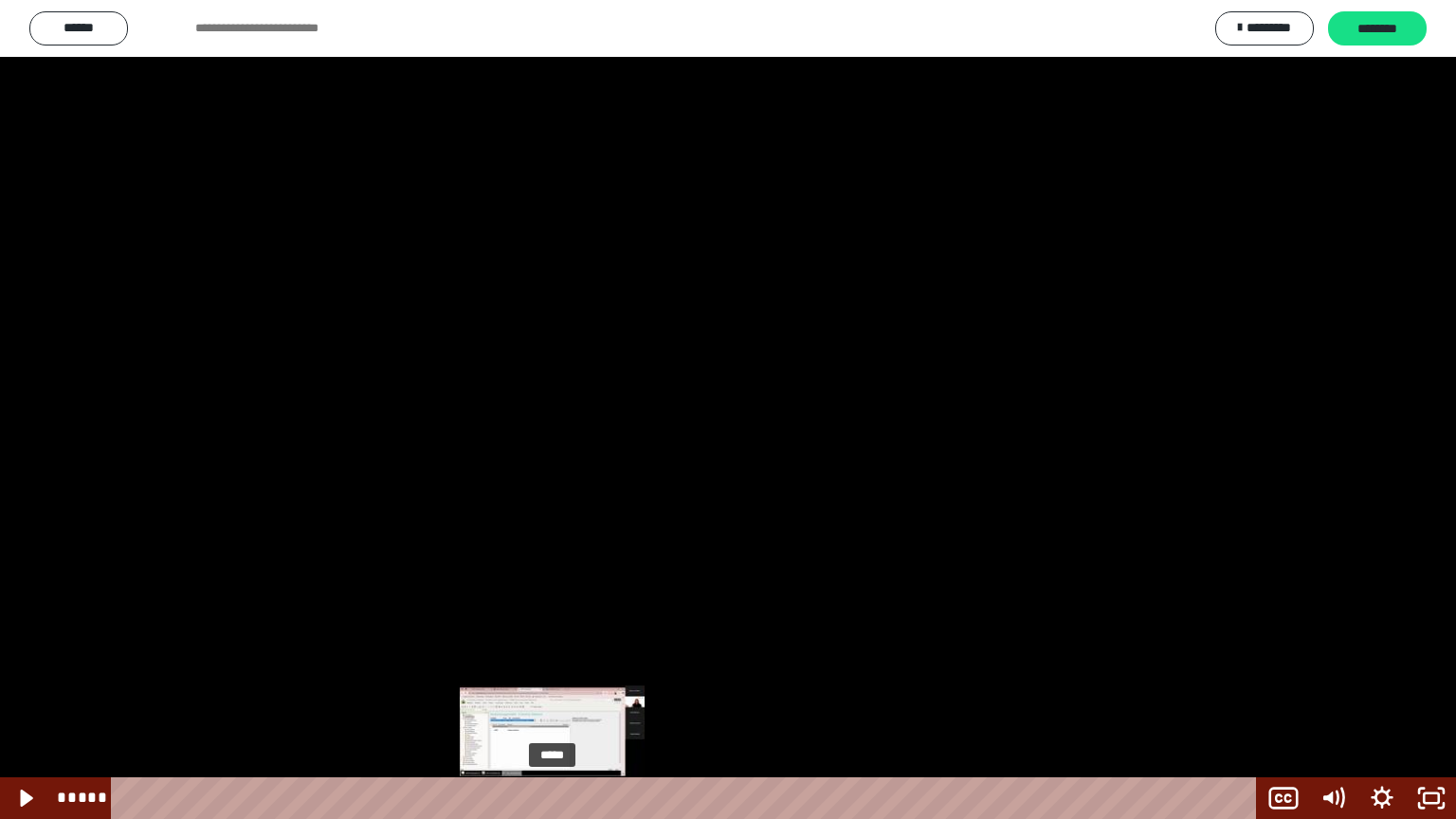 click at bounding box center [552, 798] 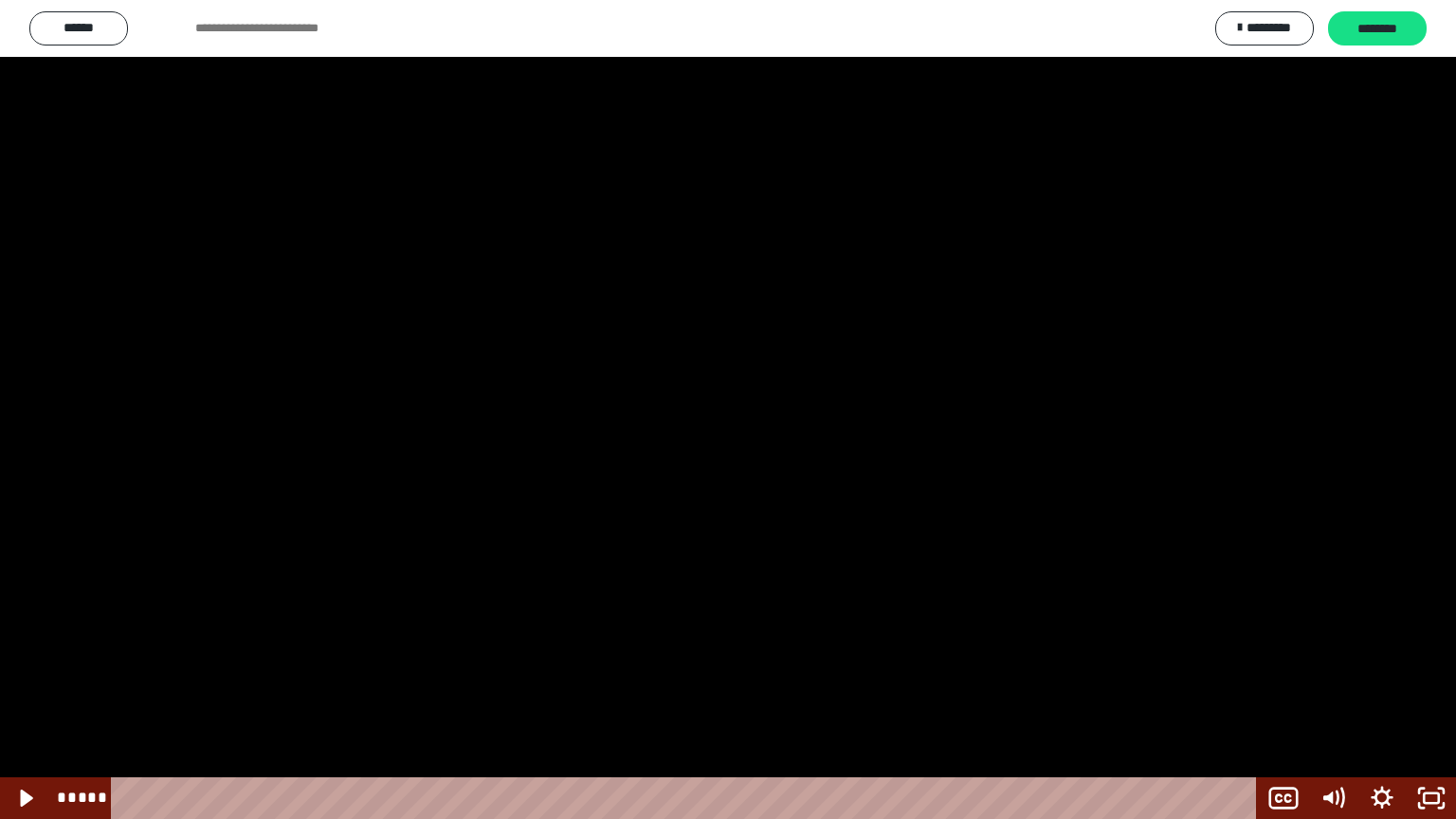 click at bounding box center [728, 410] 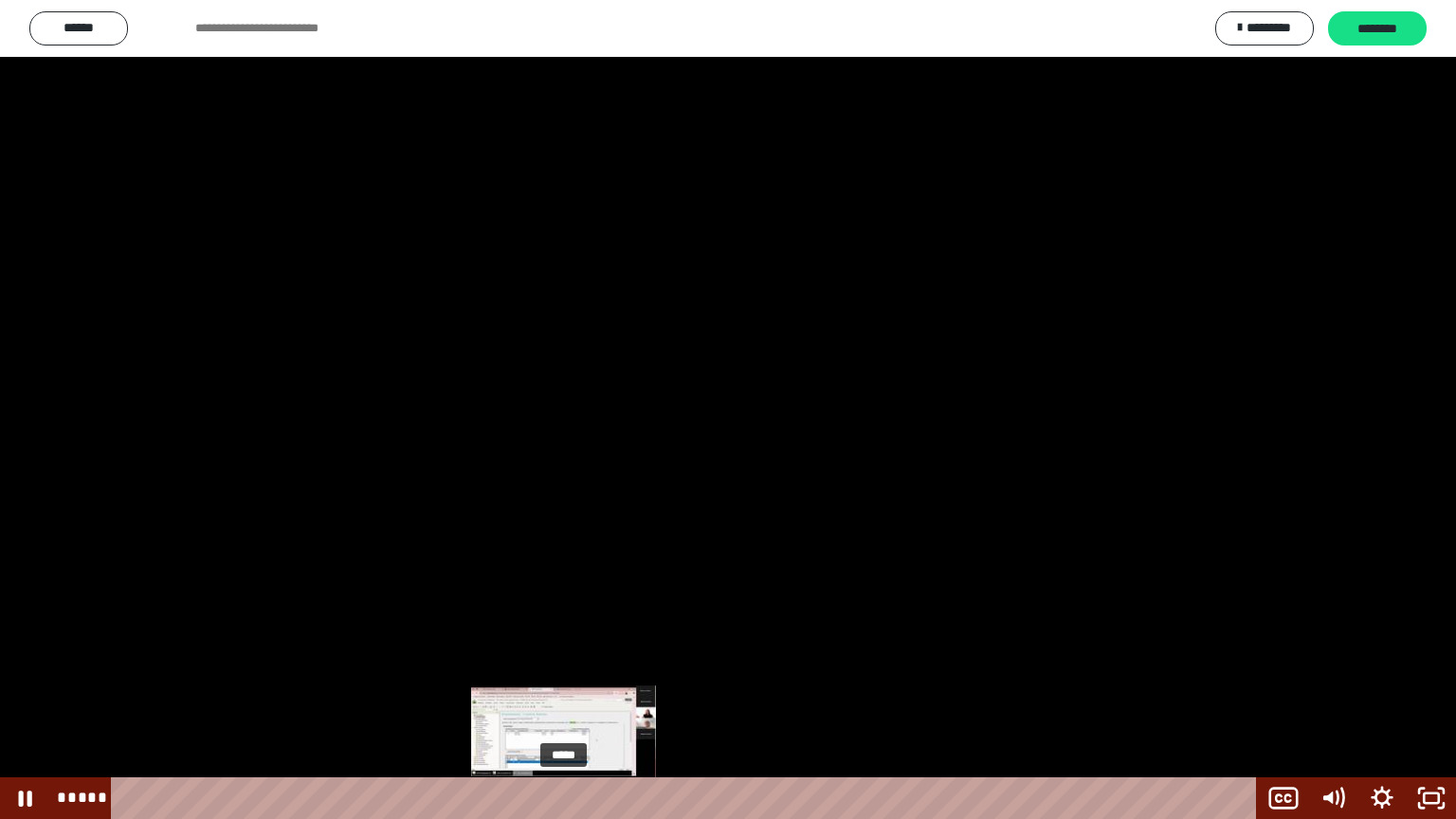 click on "*****" at bounding box center (687, 798) 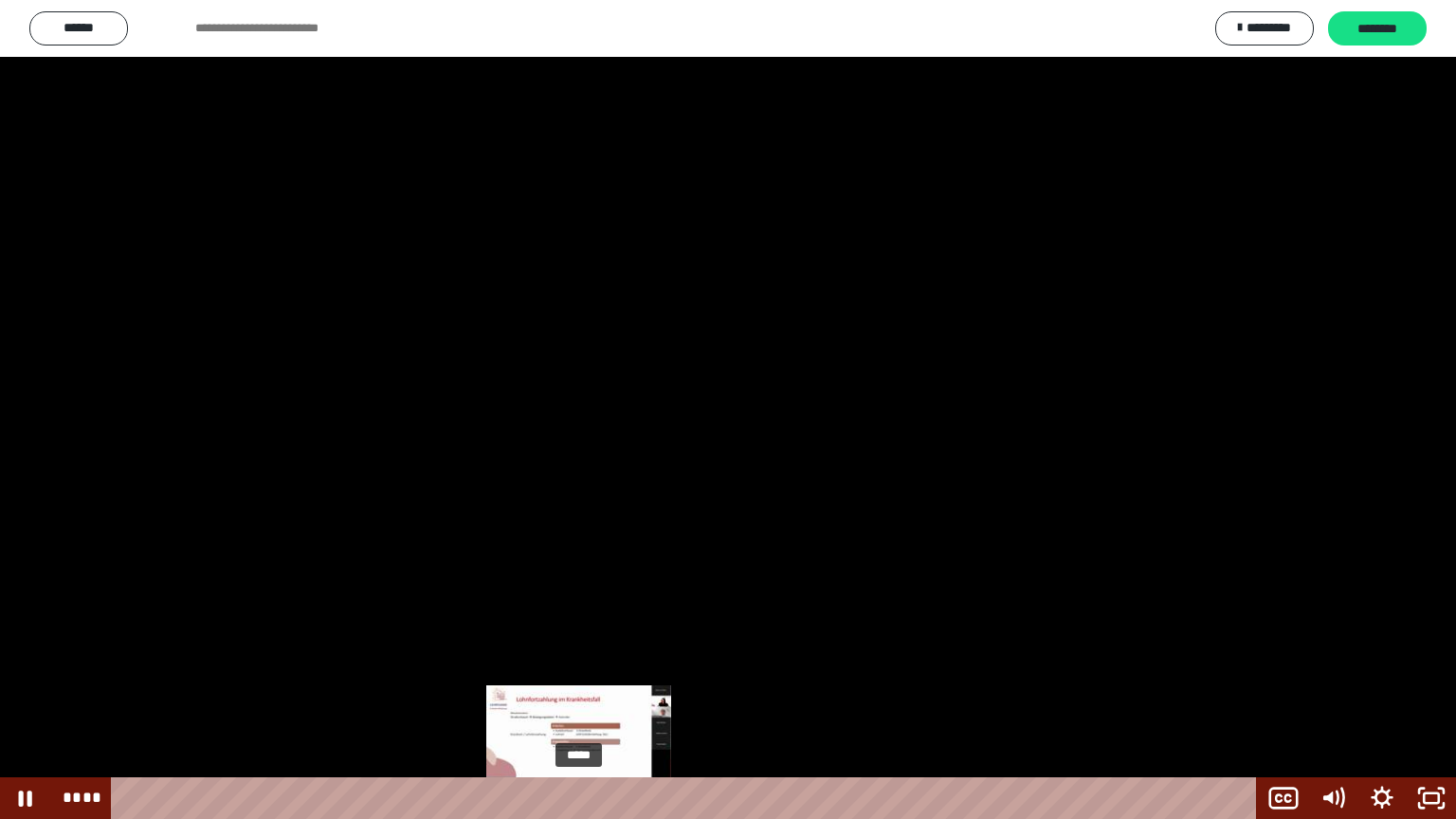 click on "*****" at bounding box center (687, 798) 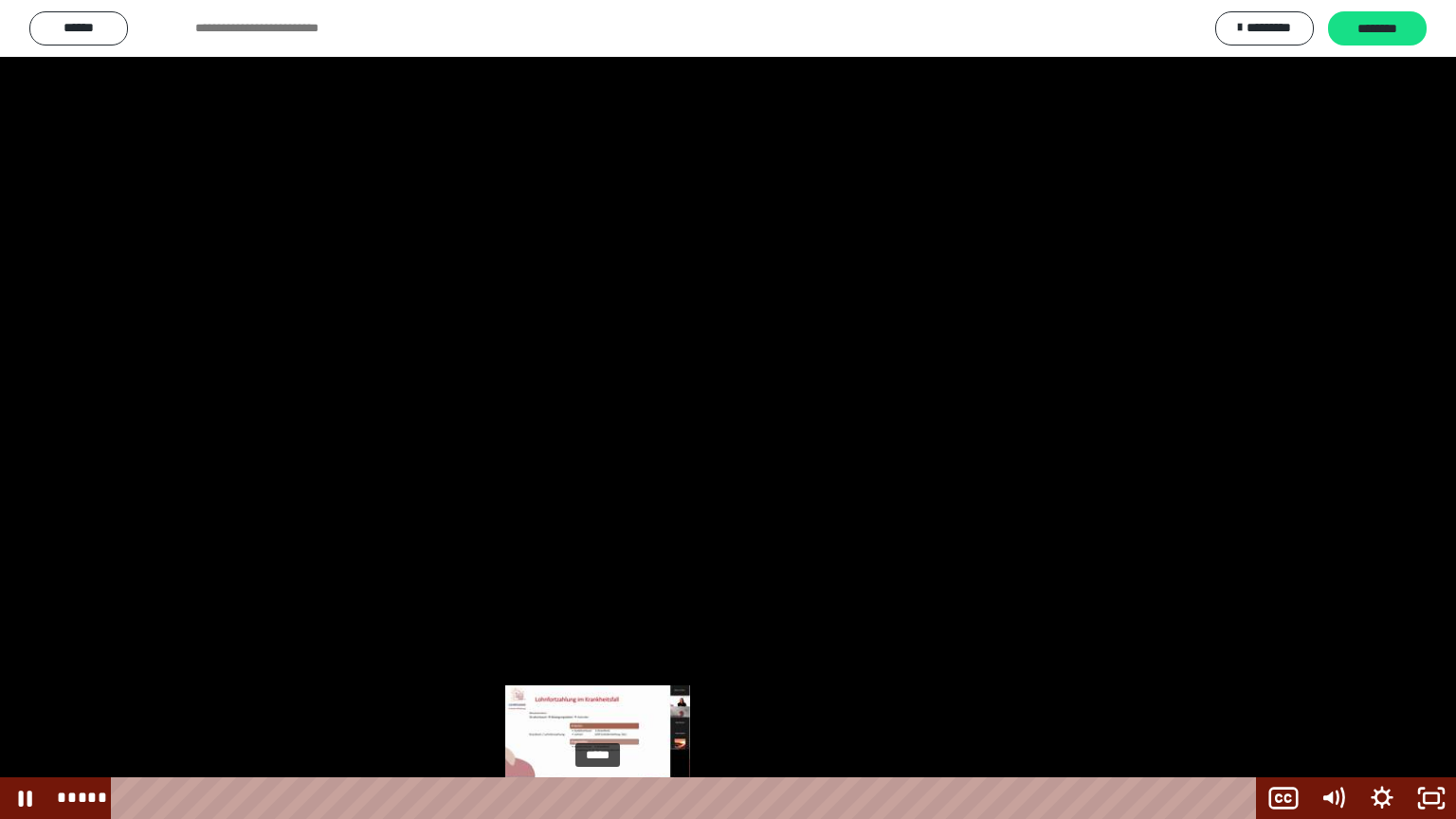 click on "*****" at bounding box center (687, 798) 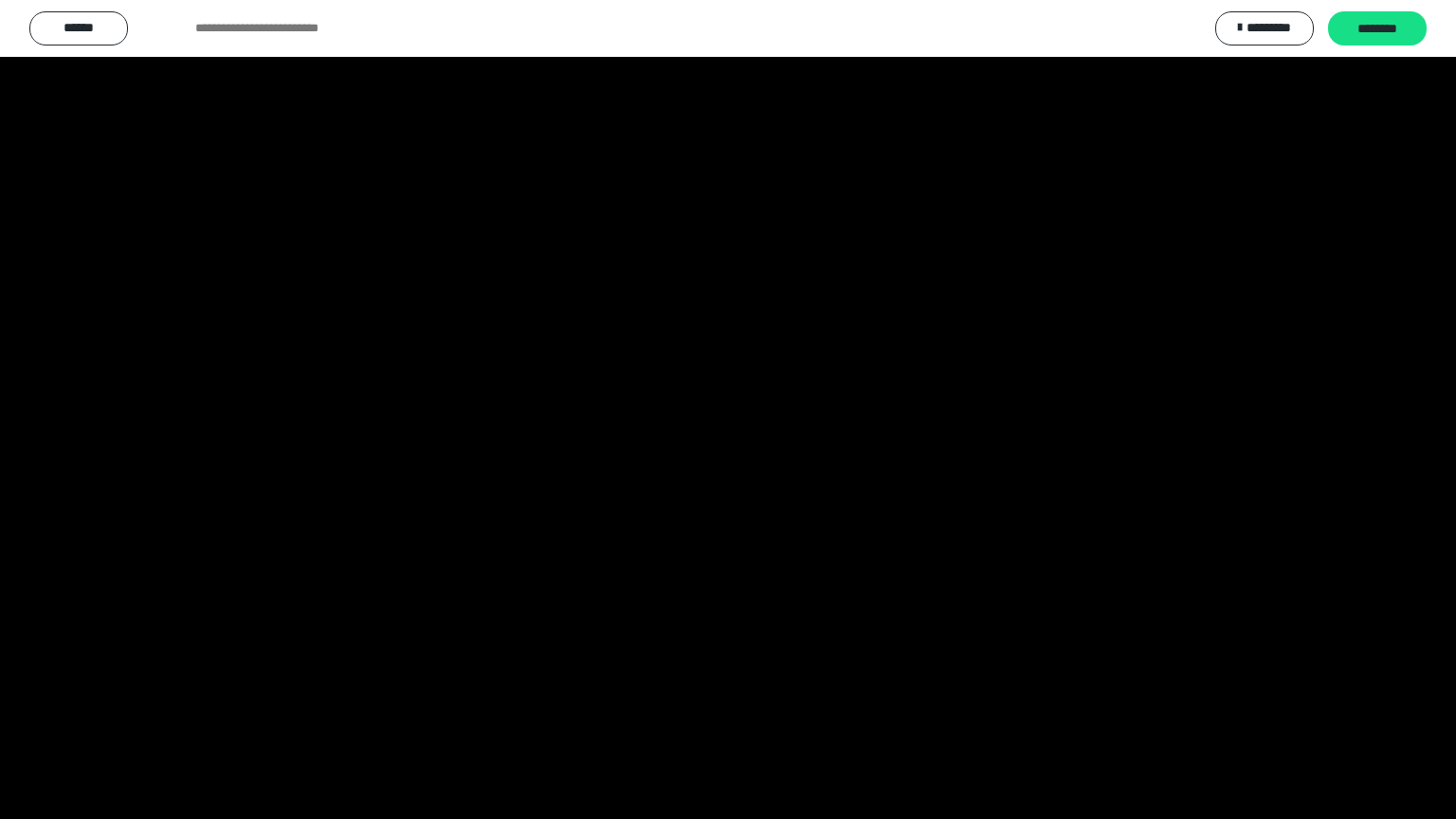 click at bounding box center (728, 410) 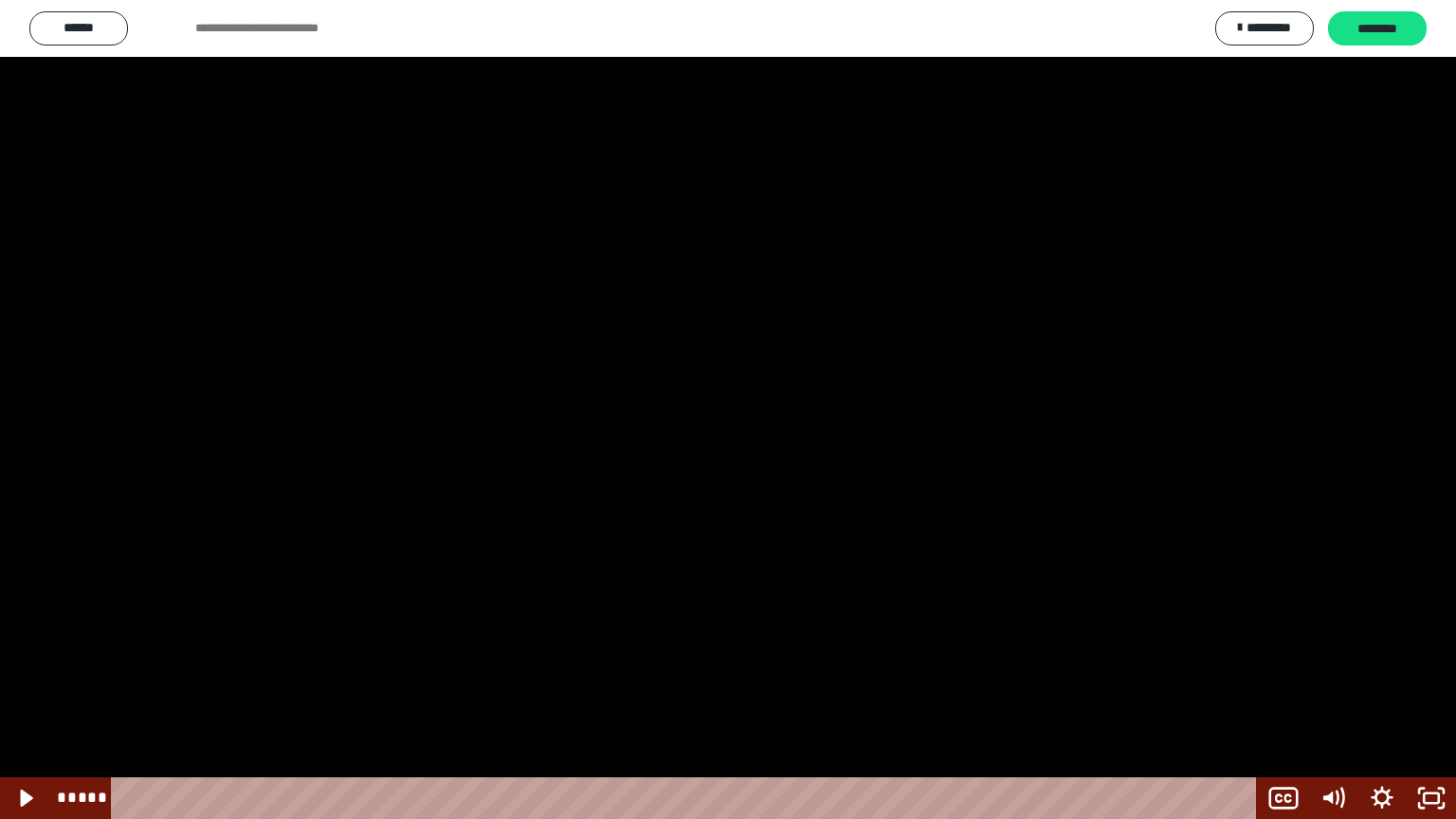 click at bounding box center [728, 410] 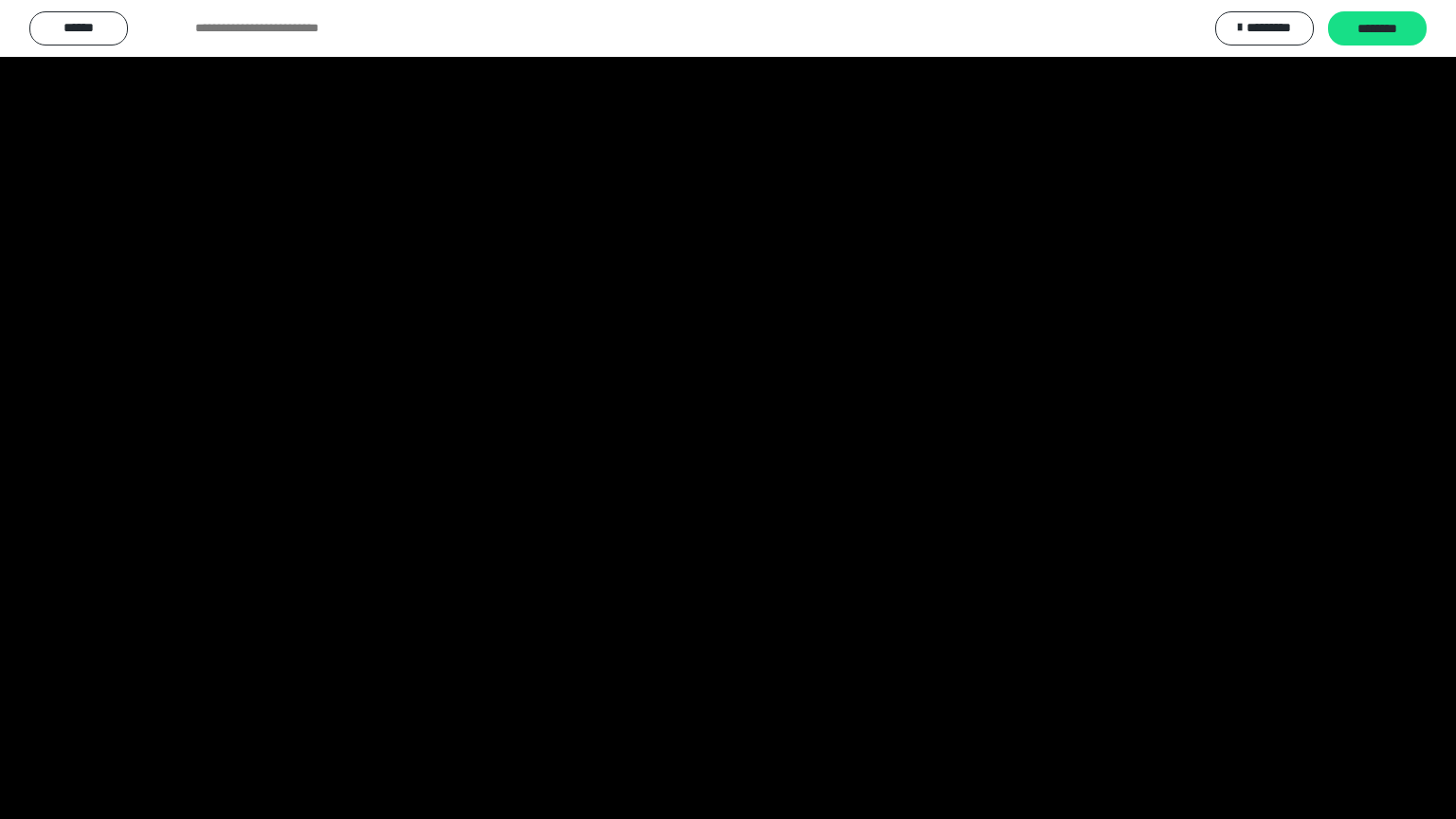 click at bounding box center [728, 410] 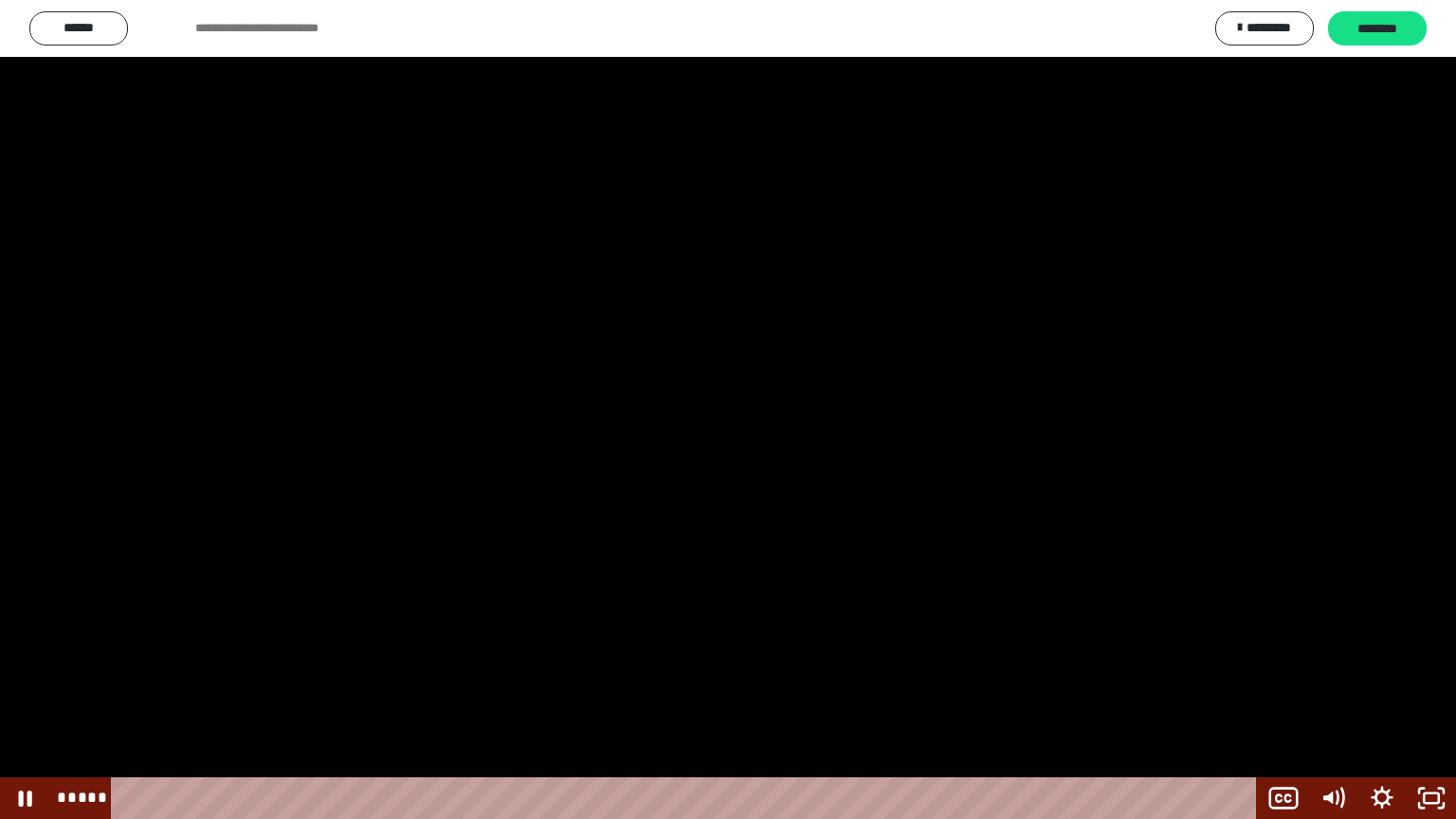 click at bounding box center (728, 410) 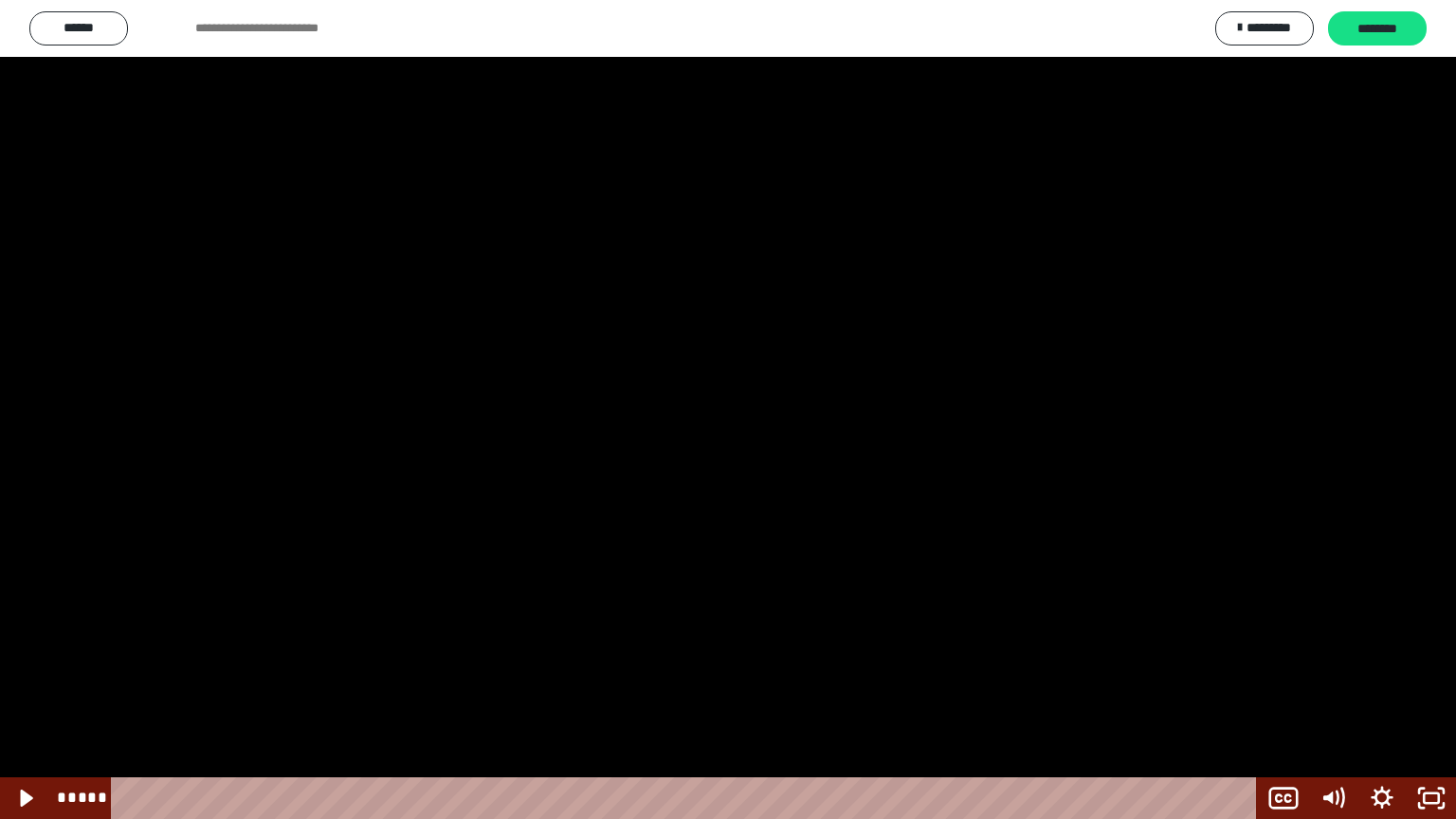 click at bounding box center [728, 410] 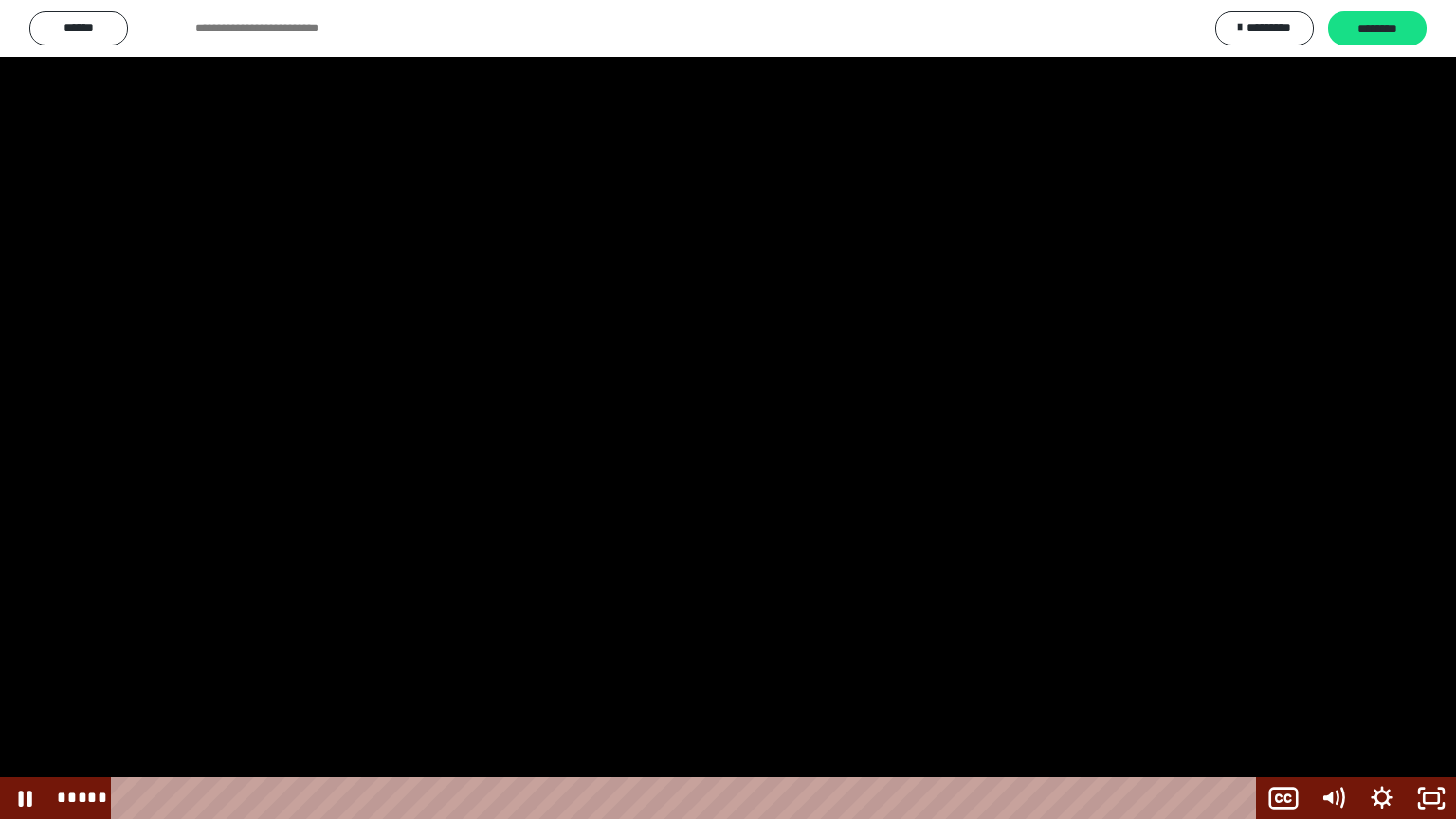 click at bounding box center [728, 410] 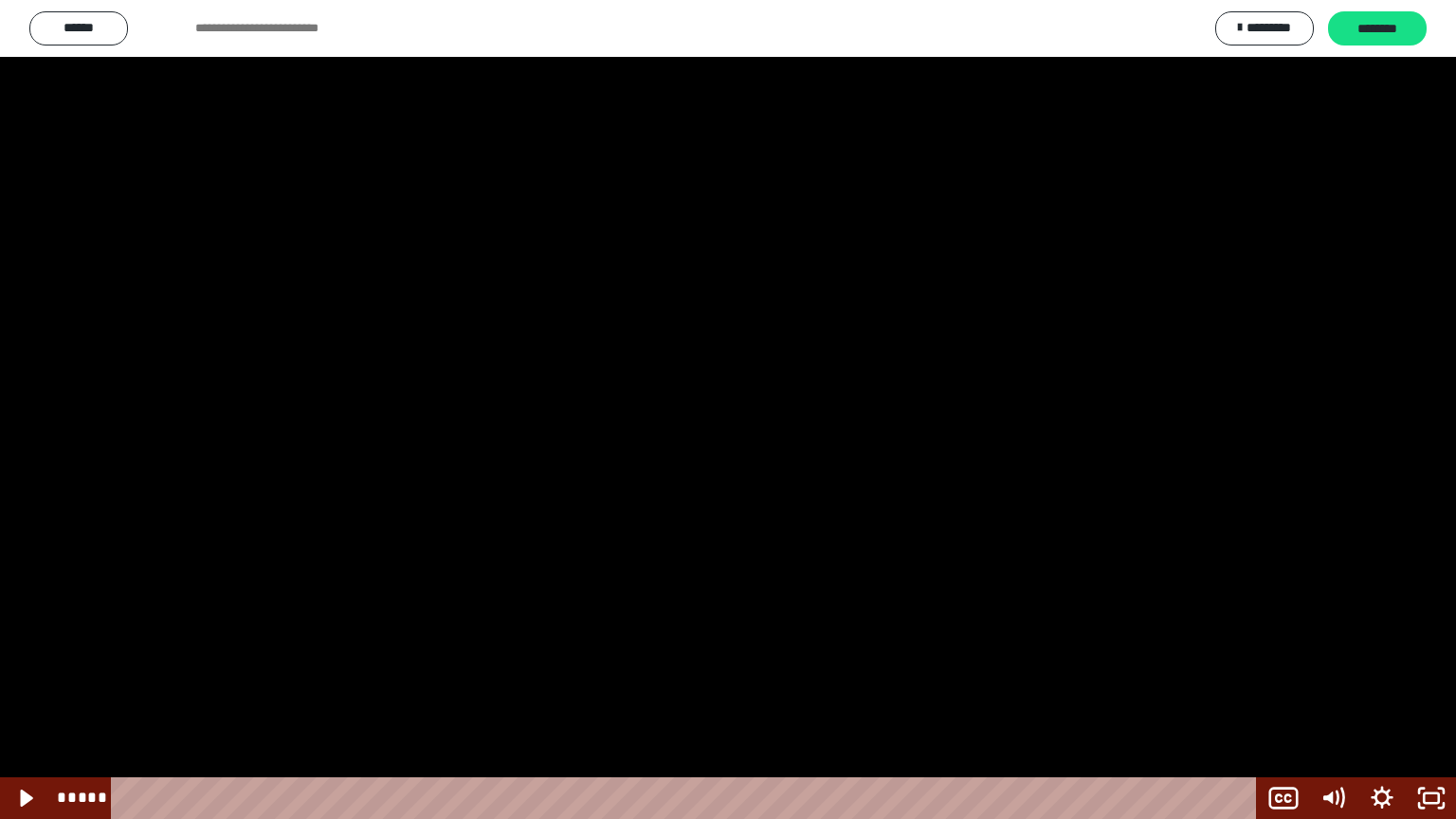 click at bounding box center (728, 410) 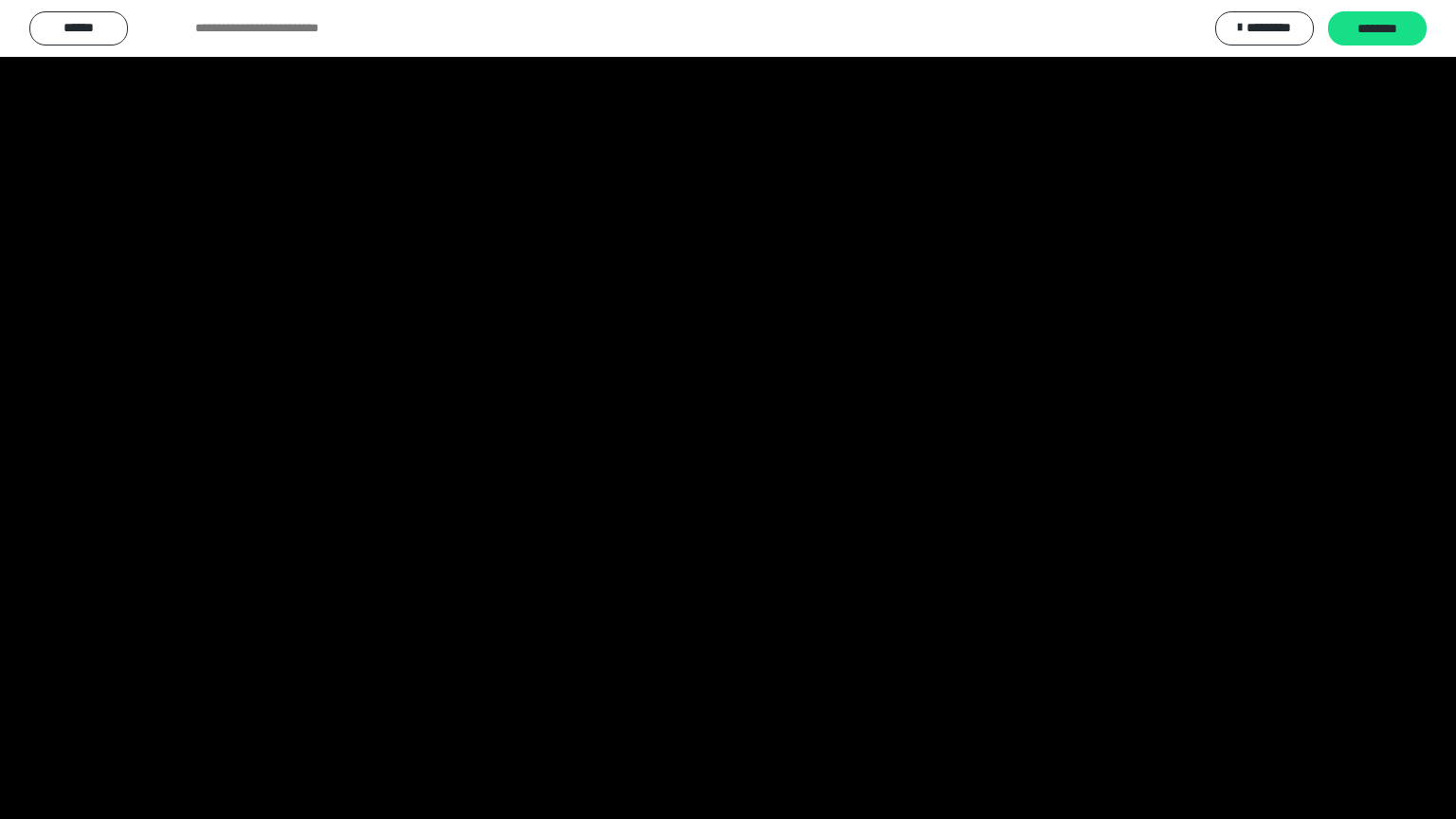 click at bounding box center (728, 410) 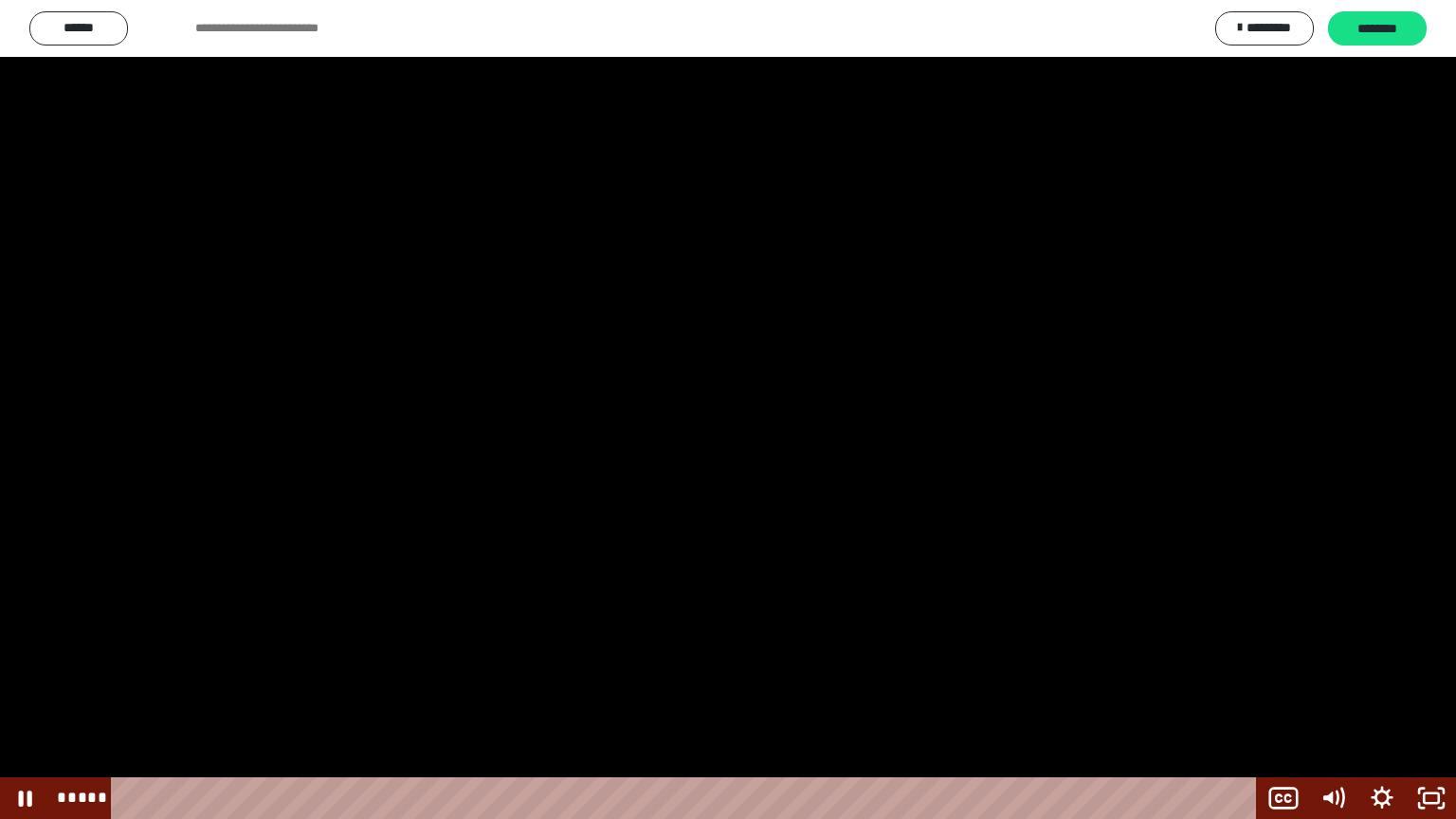 click at bounding box center (728, 410) 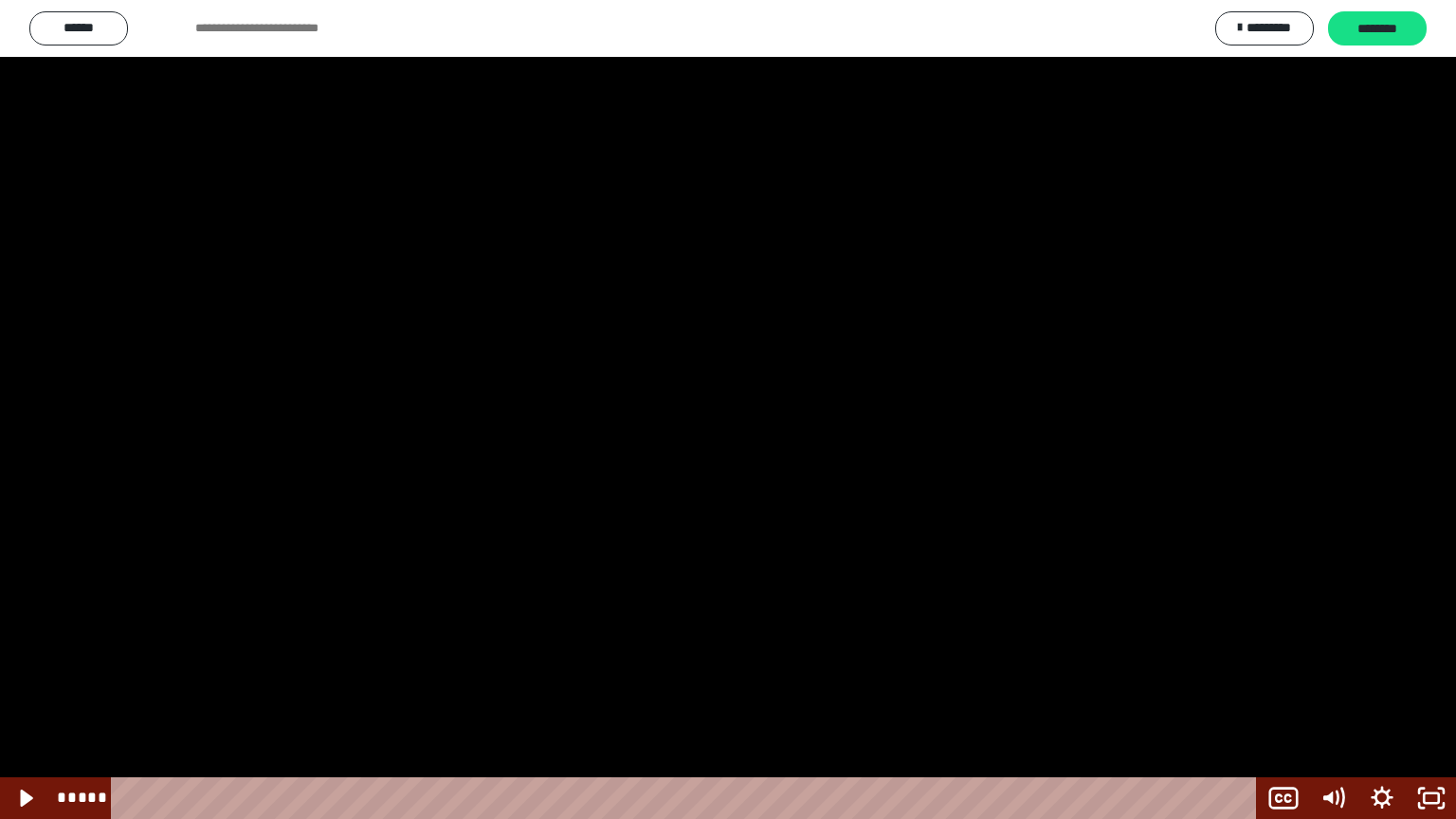 click at bounding box center (728, 410) 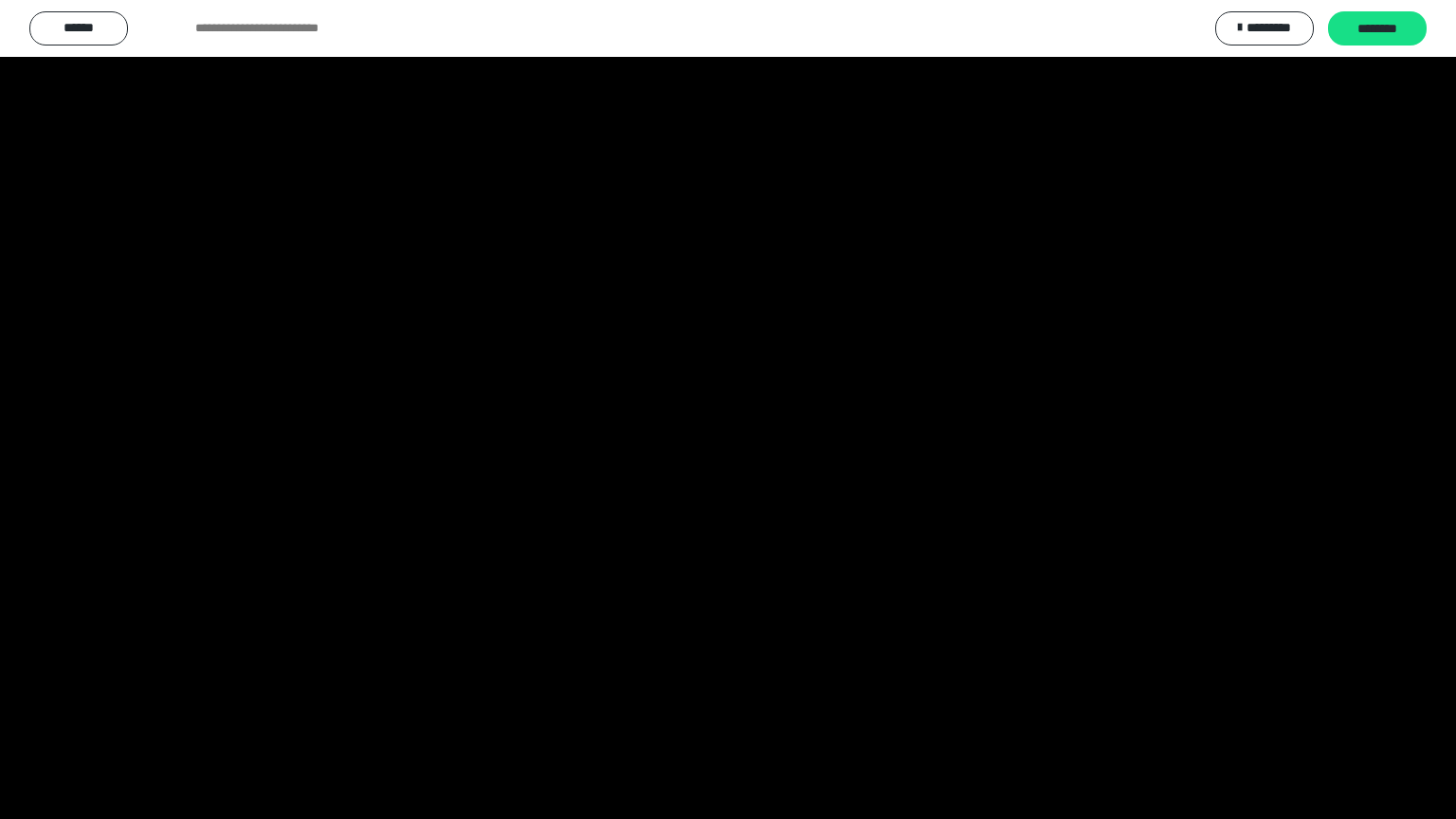 click at bounding box center [728, 410] 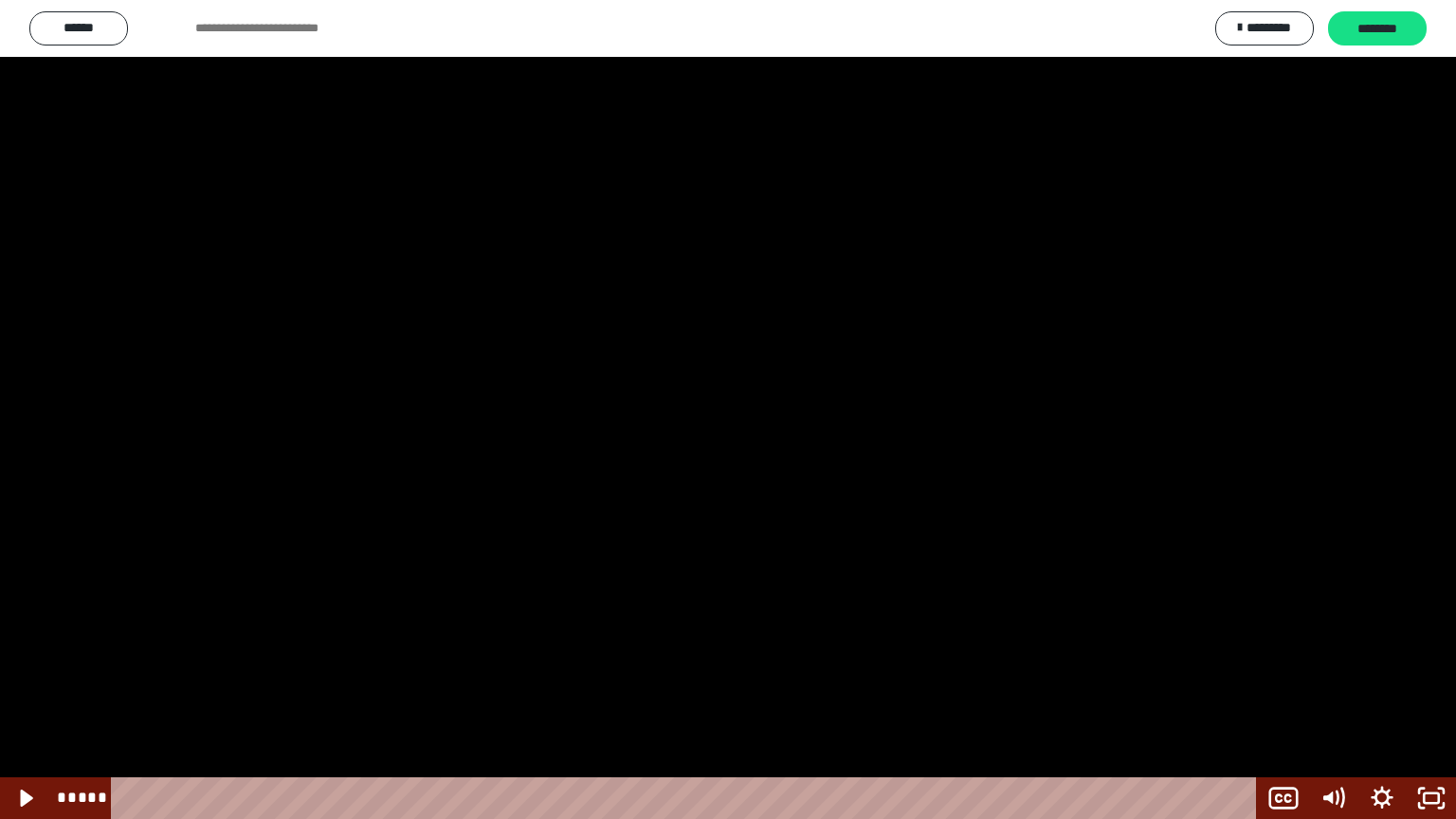 drag, startPoint x: 1249, startPoint y: 519, endPoint x: 1250, endPoint y: 529, distance: 10.049876 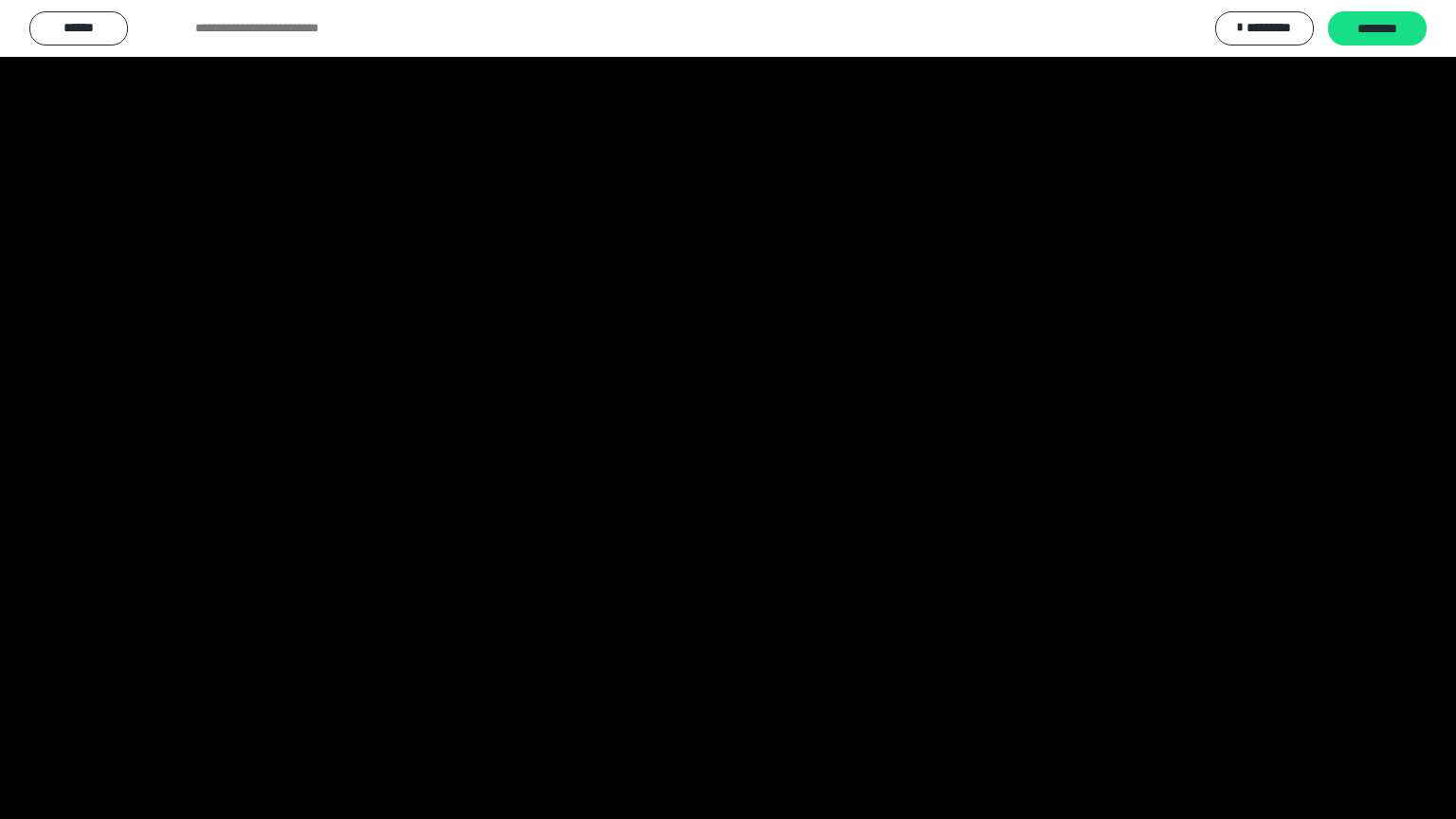 click at bounding box center [728, 410] 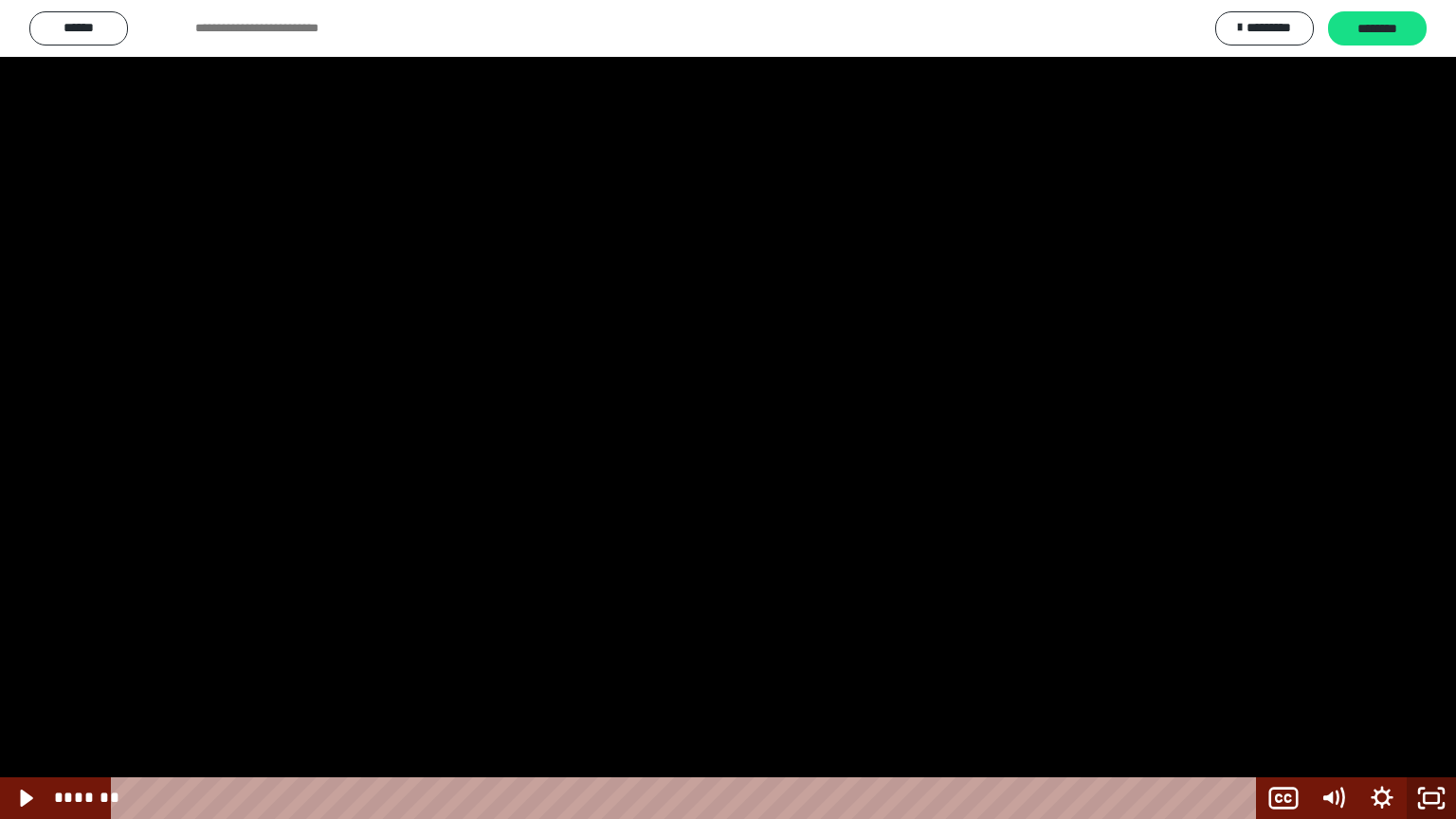 click 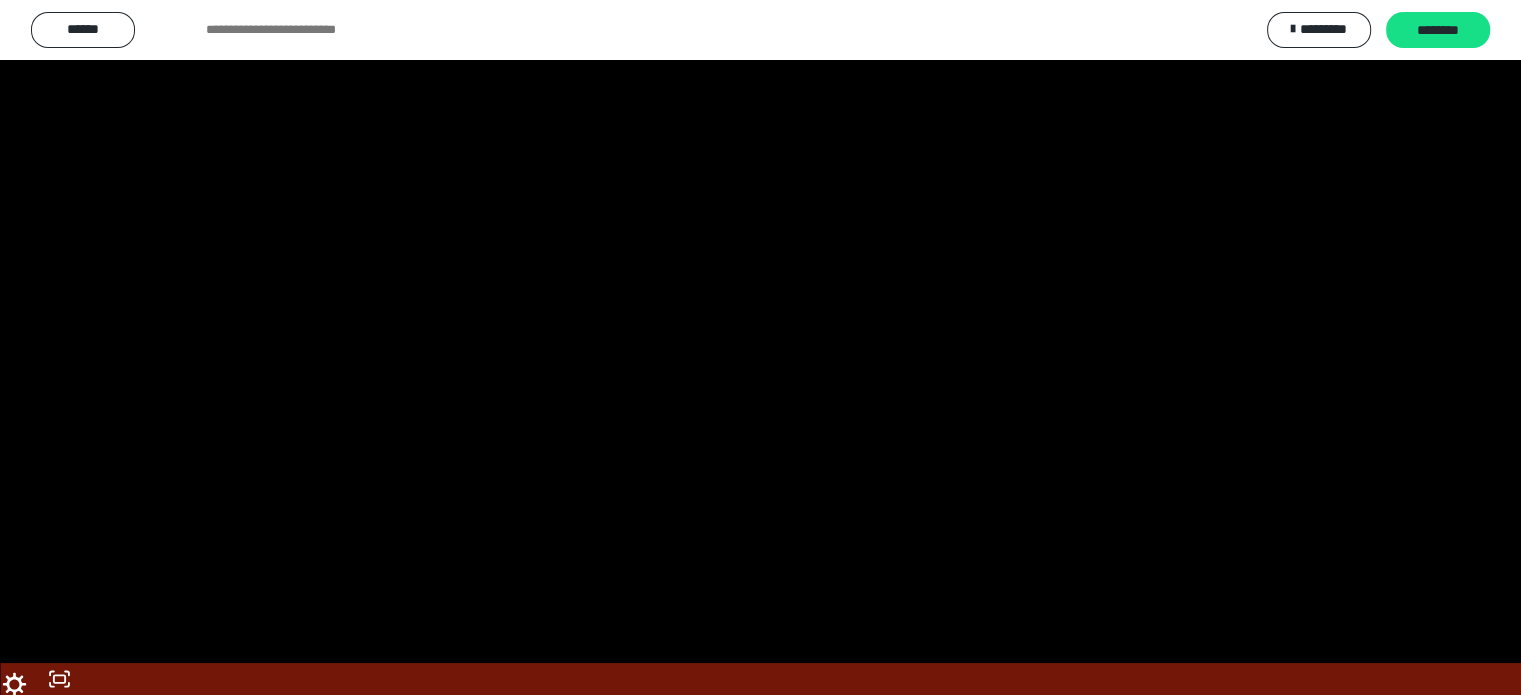 scroll, scrollTop: 2420, scrollLeft: 0, axis: vertical 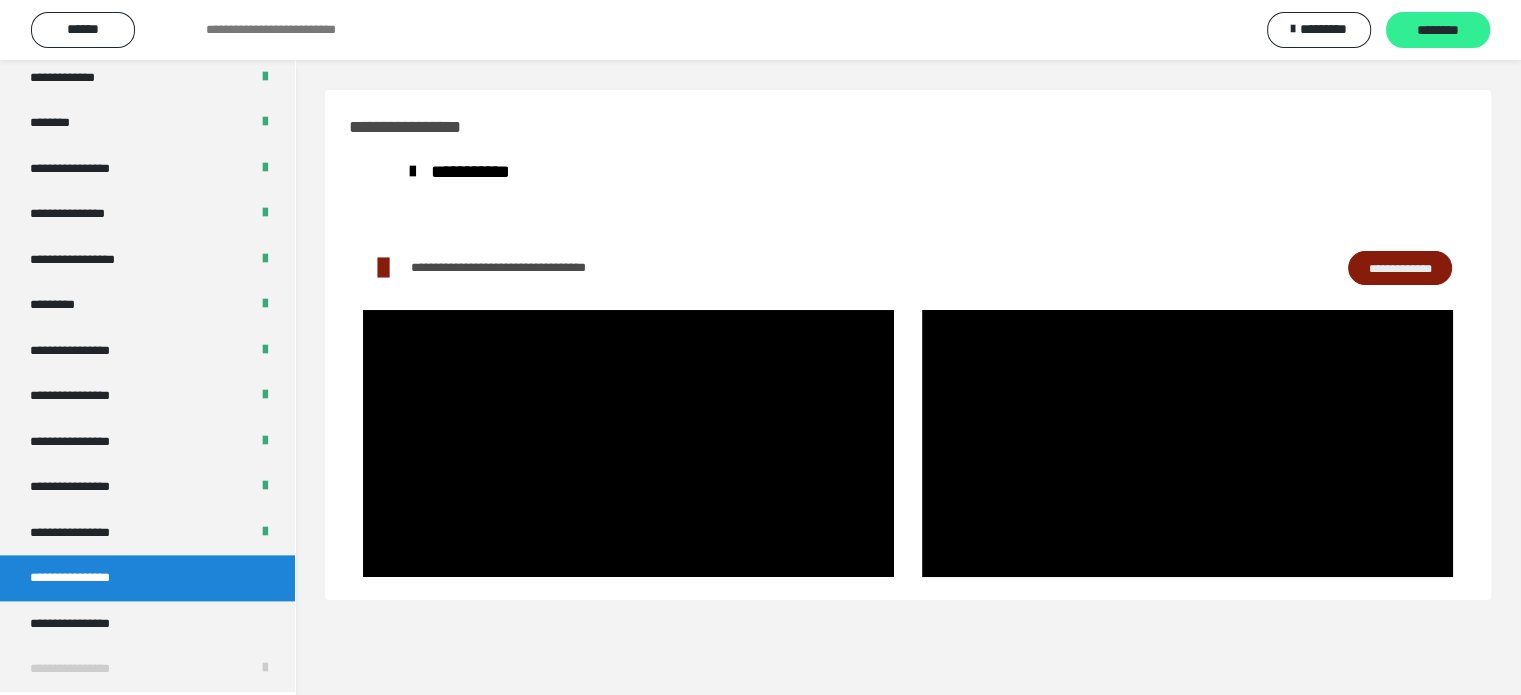 click on "********" at bounding box center [1438, 31] 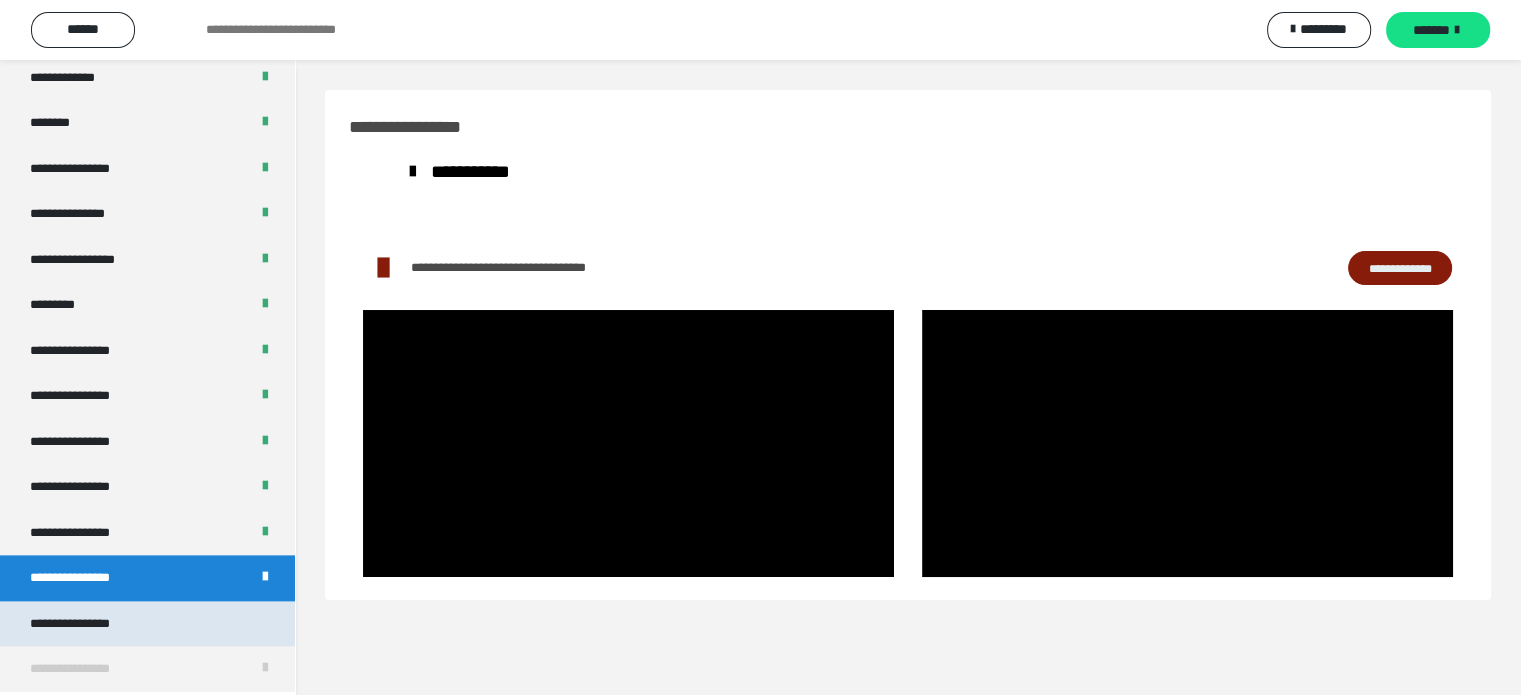 click on "**********" at bounding box center (147, 624) 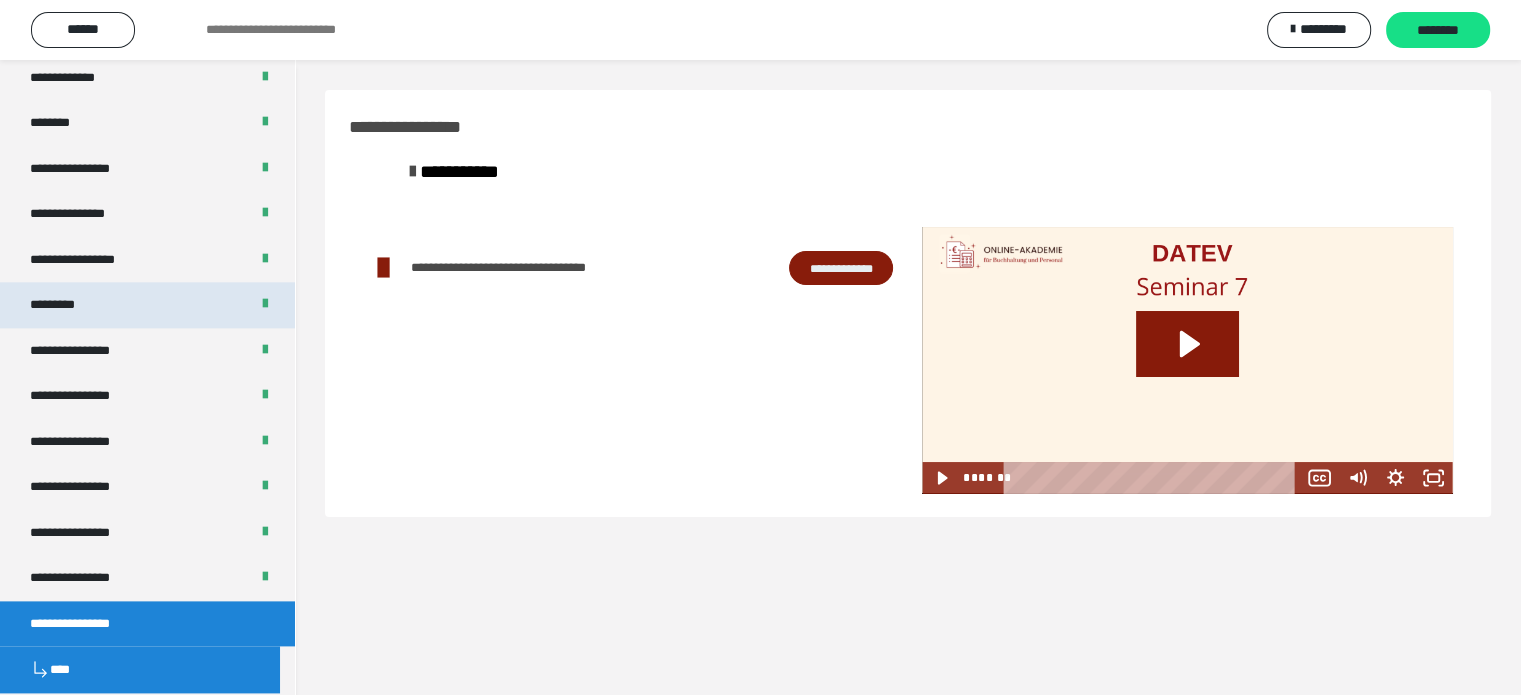 click on "*********" at bounding box center [68, 305] 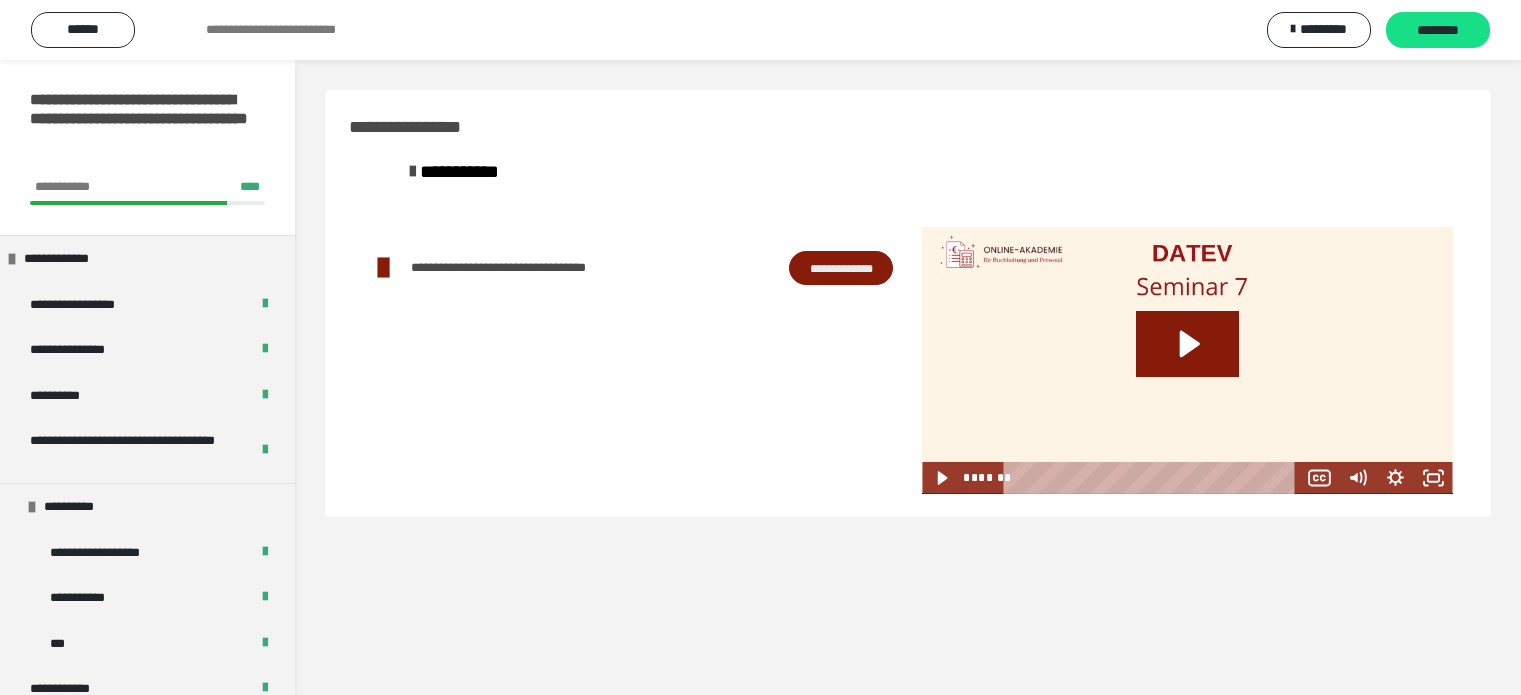 scroll, scrollTop: 60, scrollLeft: 0, axis: vertical 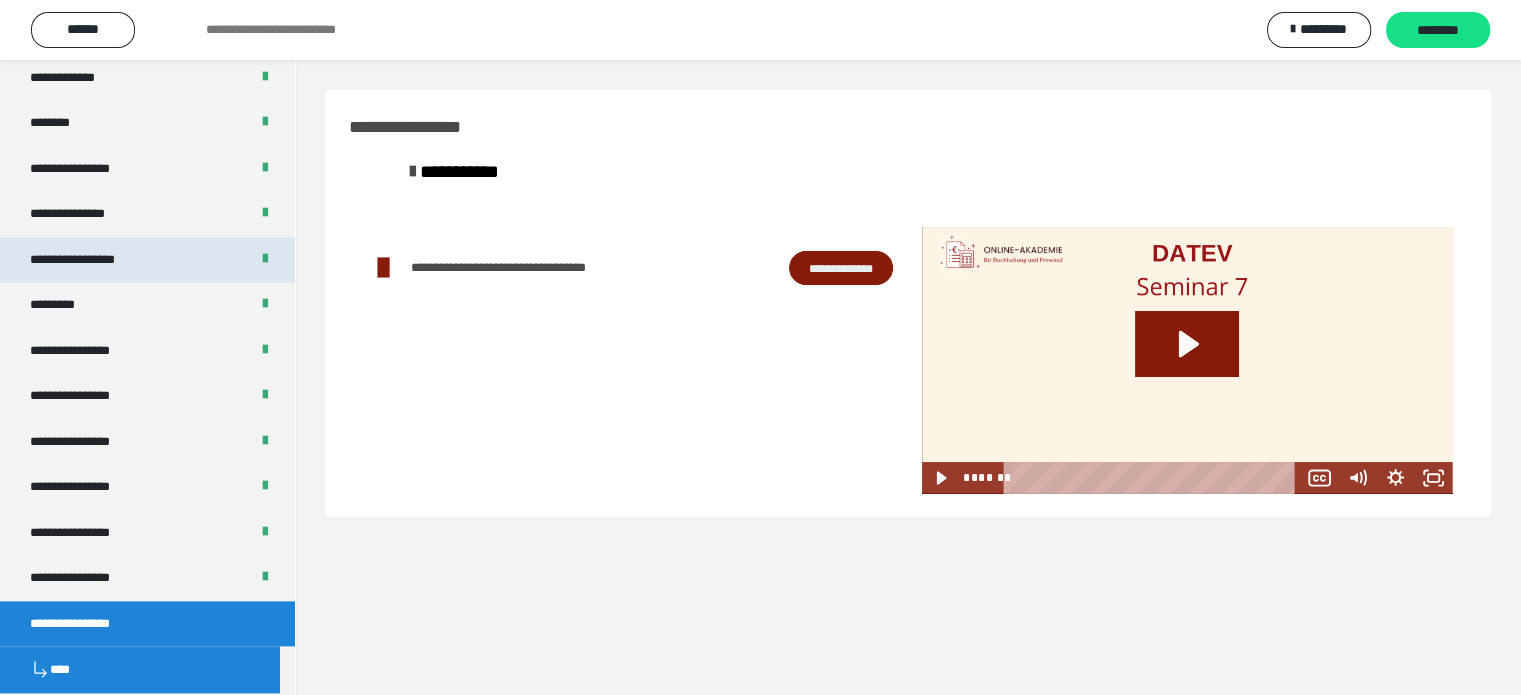 click on "**********" at bounding box center [93, 260] 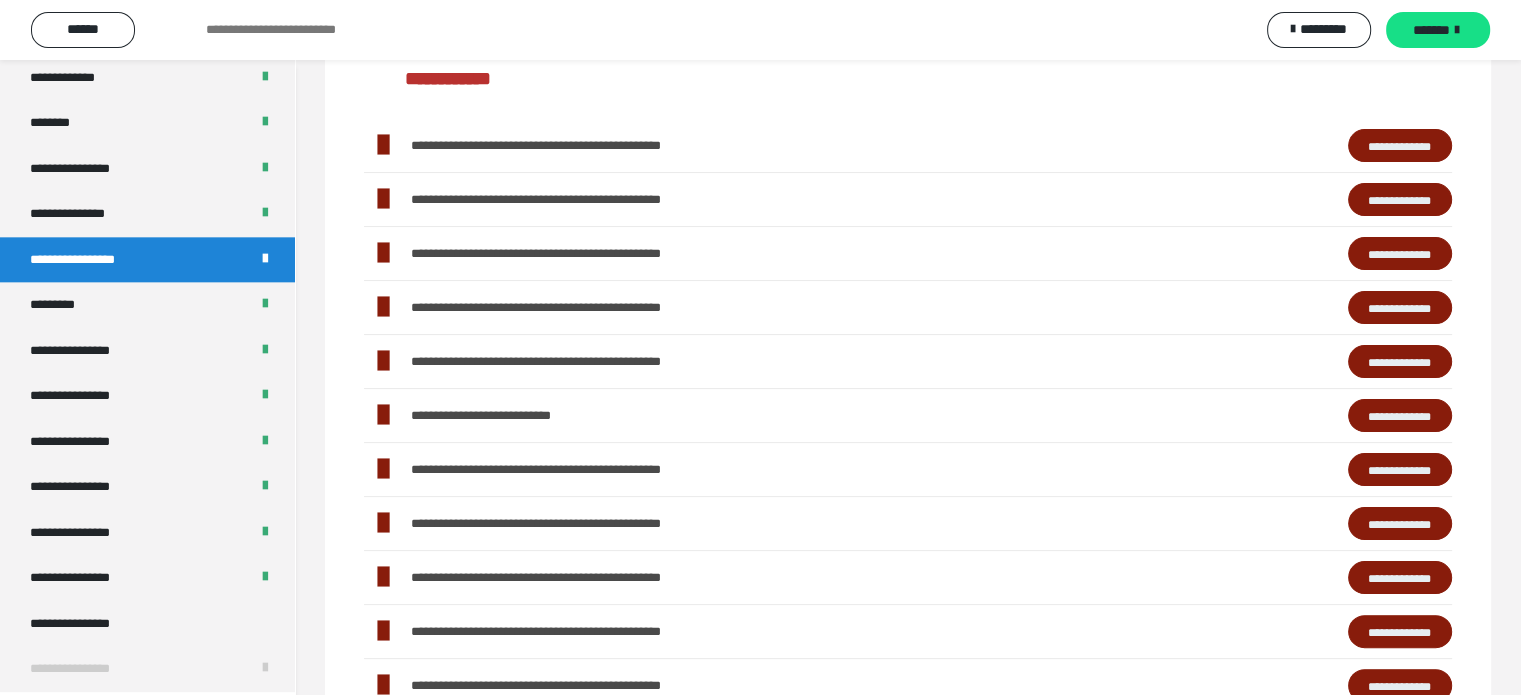 scroll, scrollTop: 483, scrollLeft: 0, axis: vertical 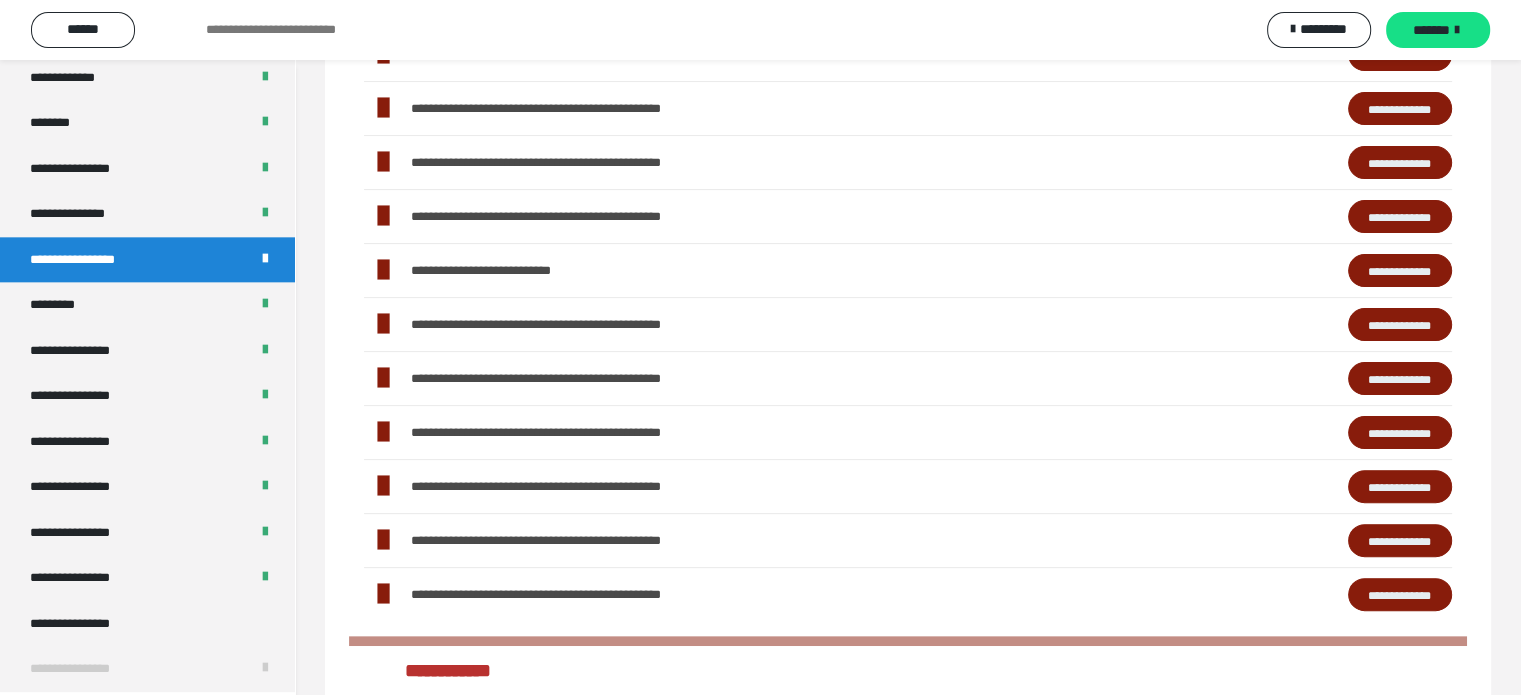 click on "**********" at bounding box center (1400, 217) 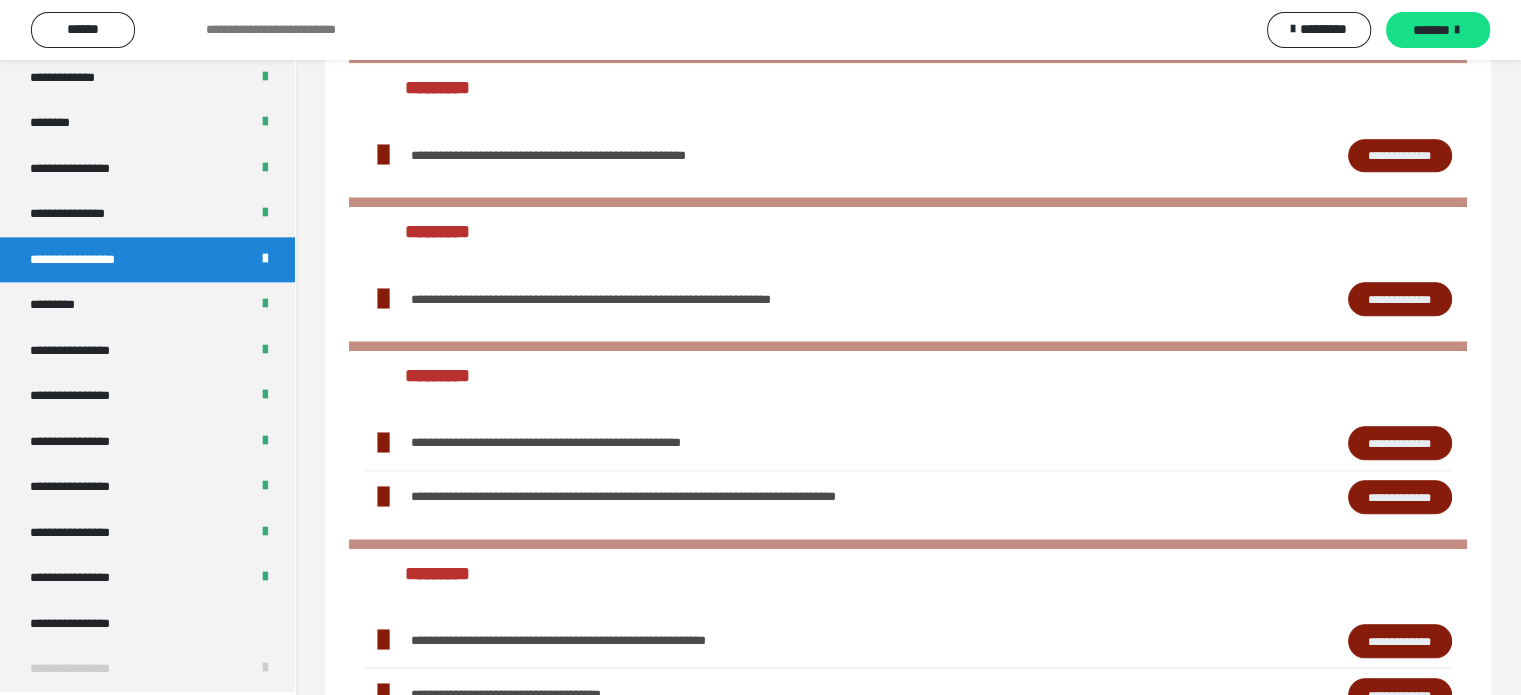 scroll, scrollTop: 2040, scrollLeft: 0, axis: vertical 